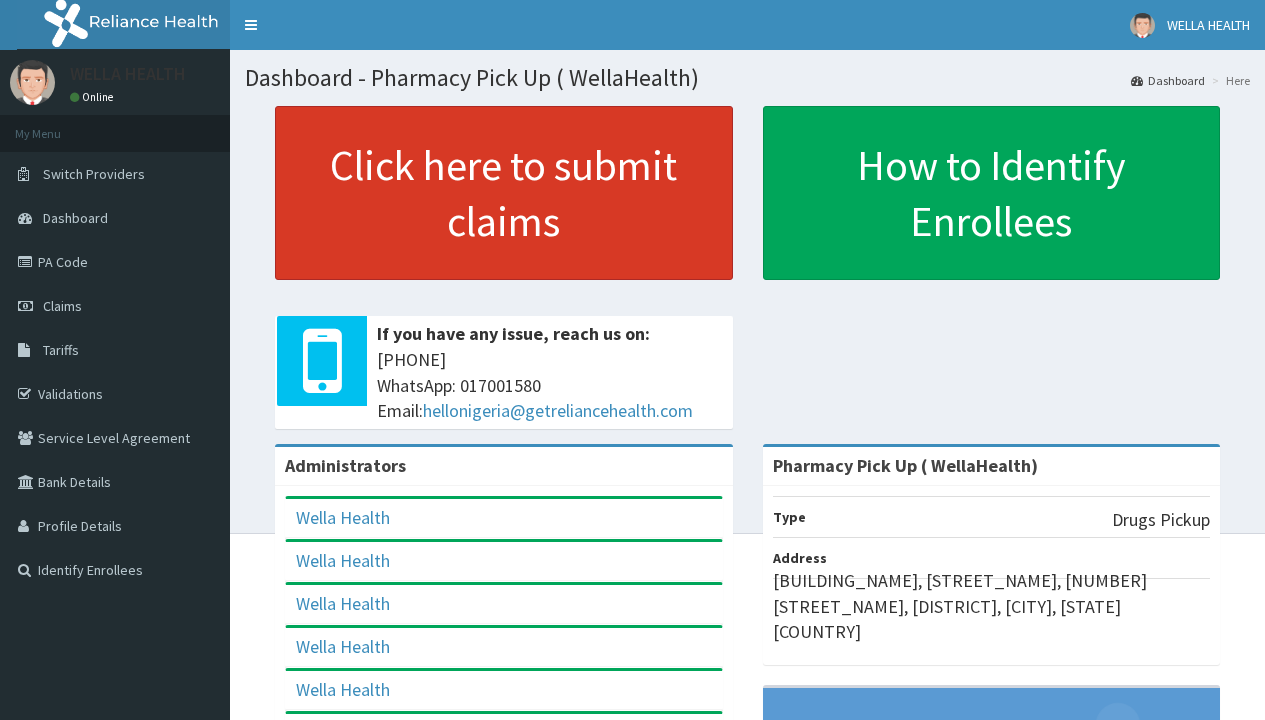 click on "Click here to submit claims" at bounding box center [504, 193] 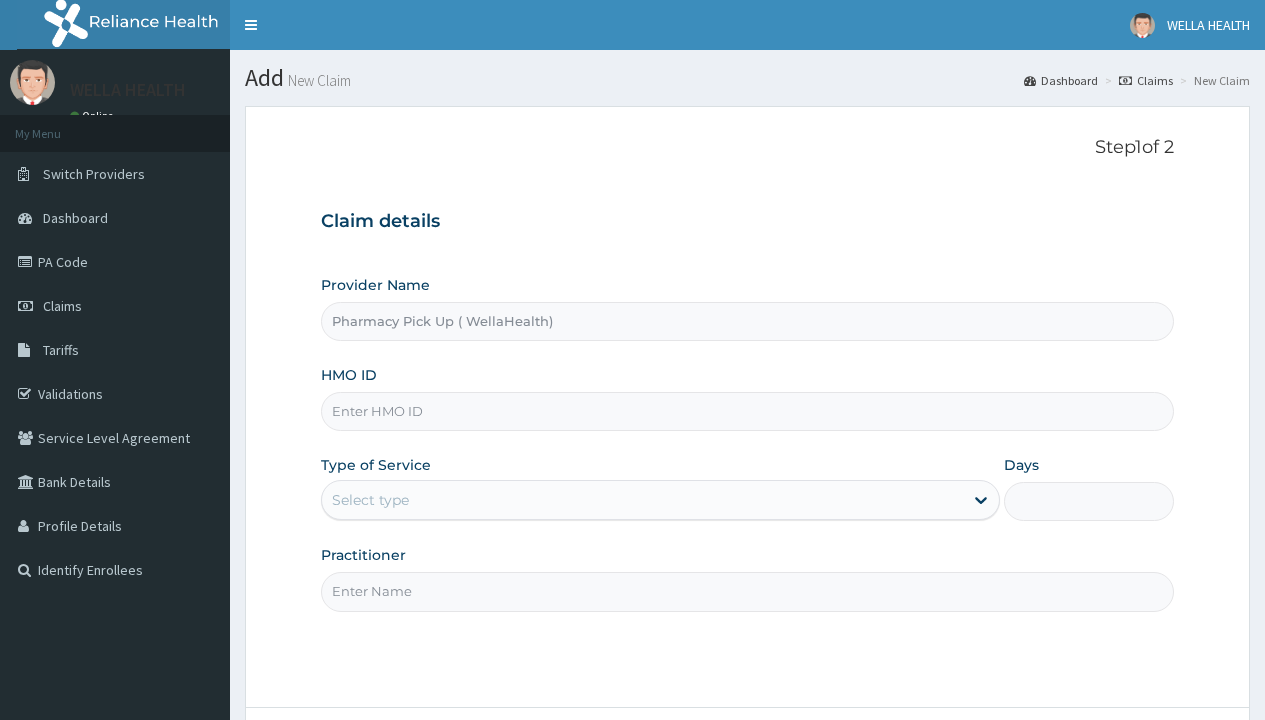 scroll, scrollTop: 0, scrollLeft: 0, axis: both 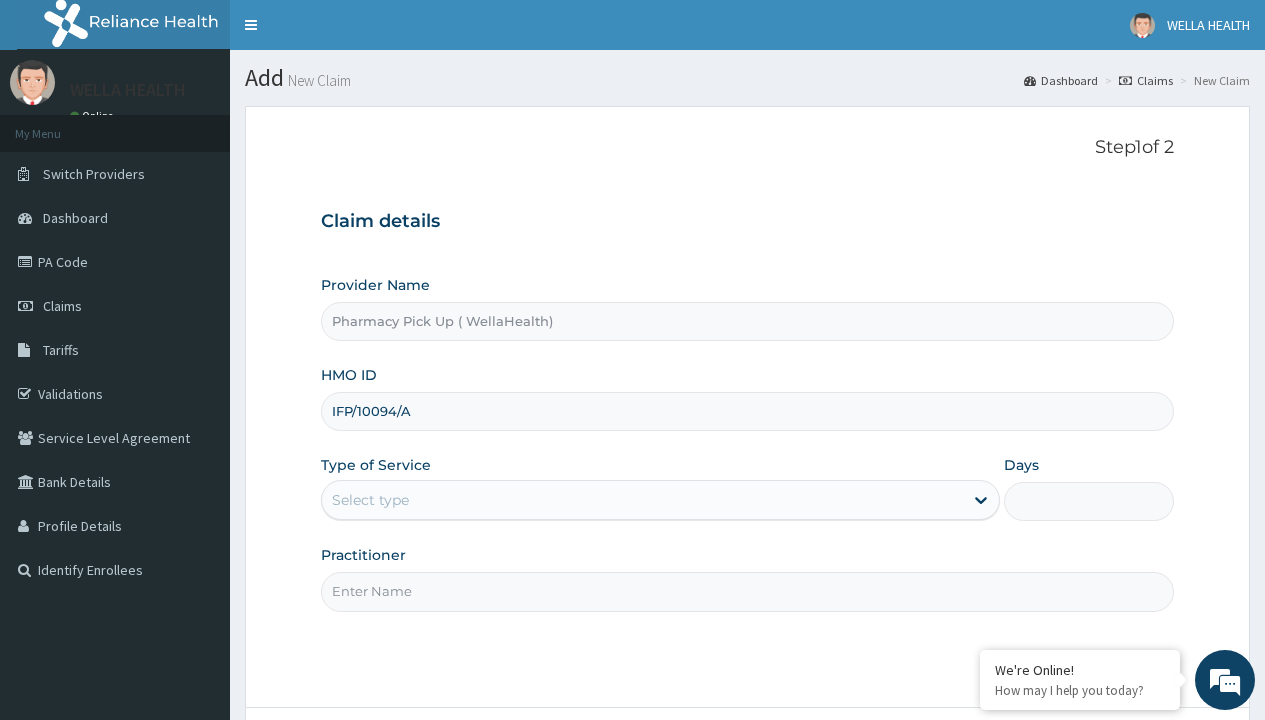 type on "IFP/10094/A" 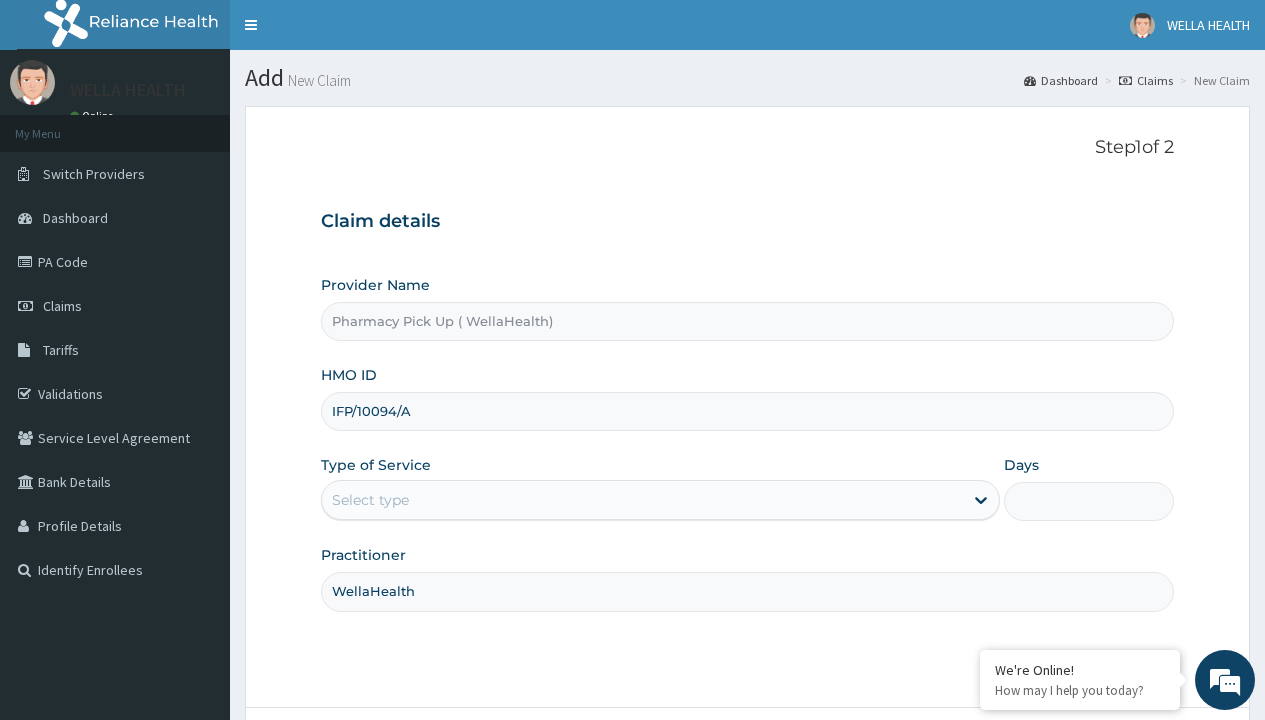 type on "WellaHealth" 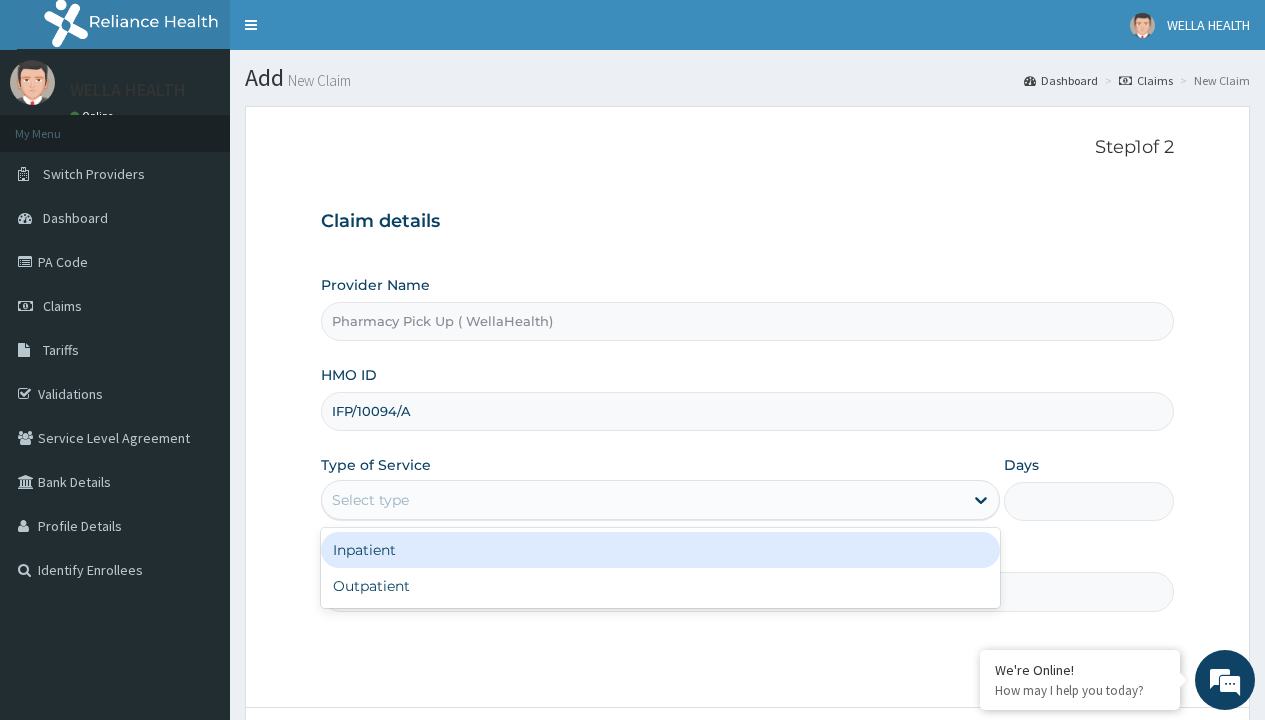 click on "Outpatient" at bounding box center (660, 586) 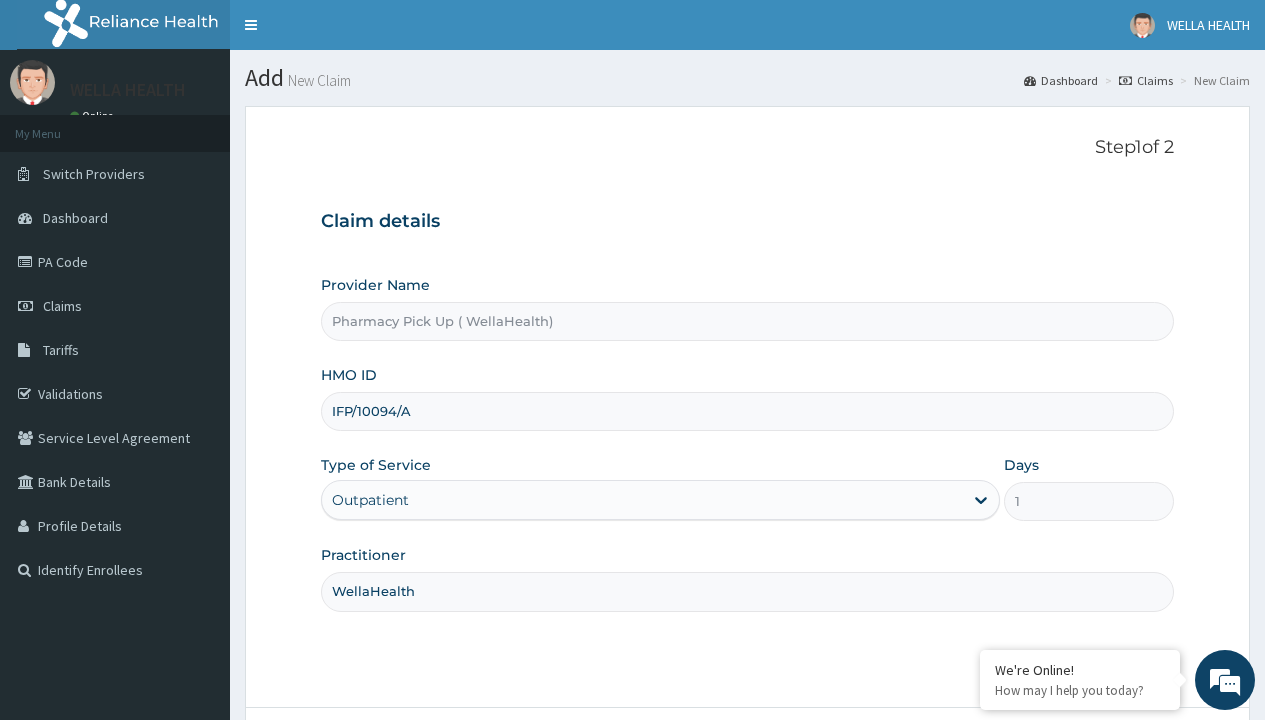 click on "Next" at bounding box center [1123, 764] 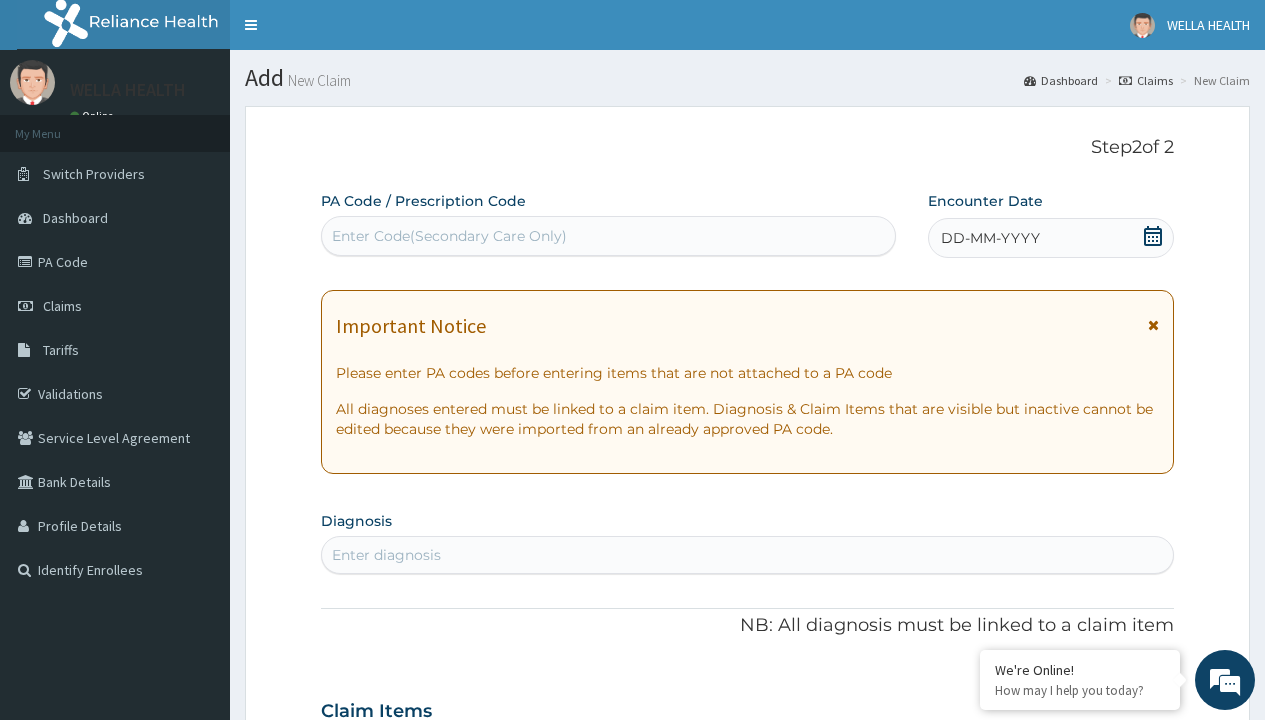 scroll, scrollTop: 167, scrollLeft: 0, axis: vertical 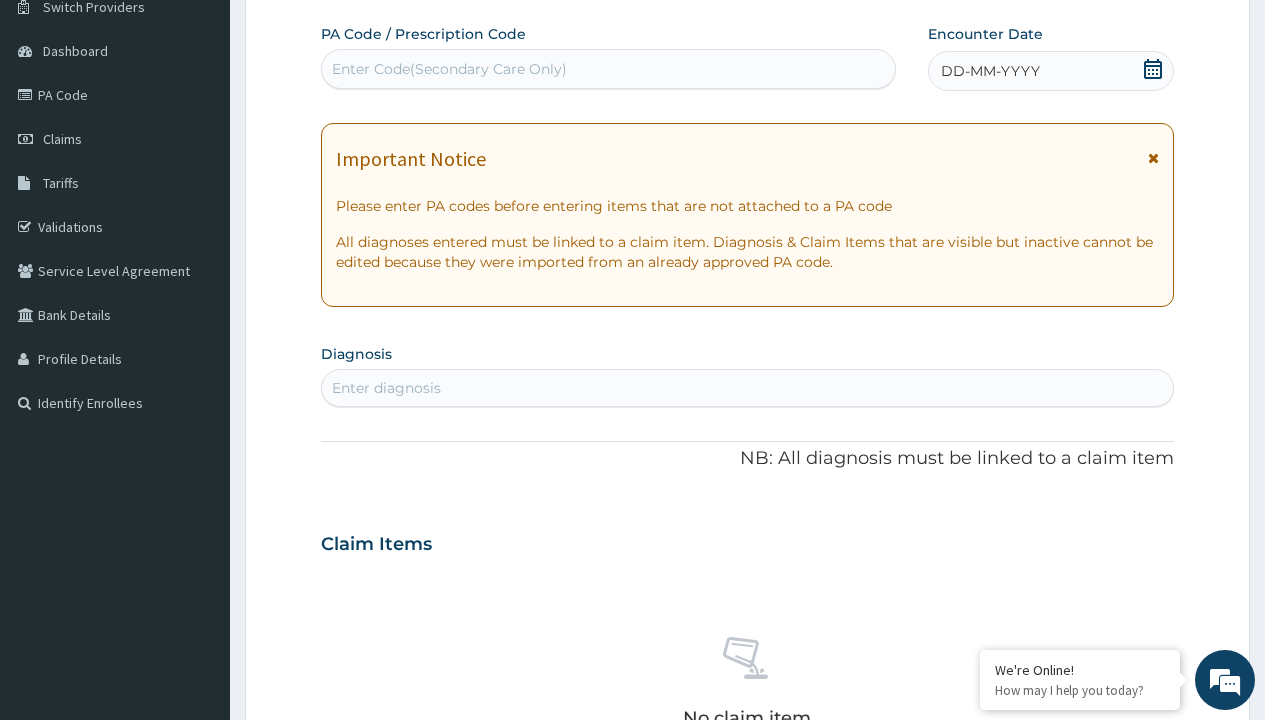 click on "DD-MM-YYYY" at bounding box center (990, 71) 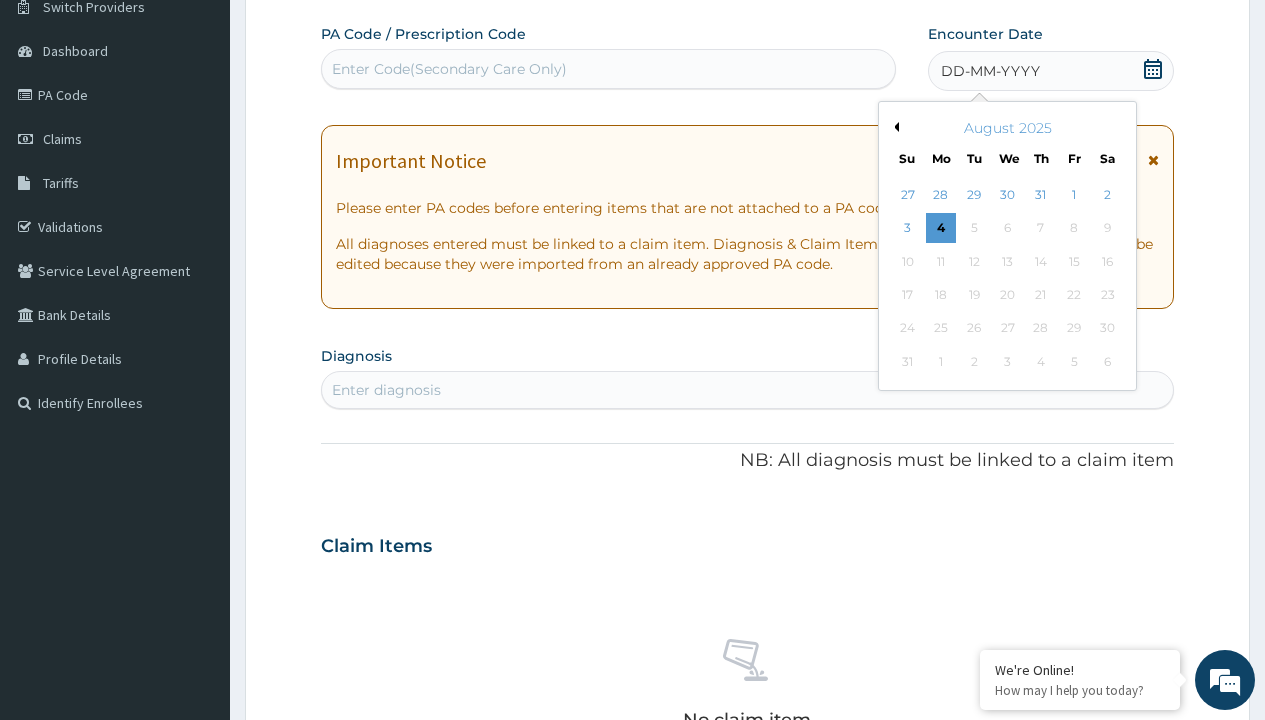 click on "Previous Month" at bounding box center [894, 127] 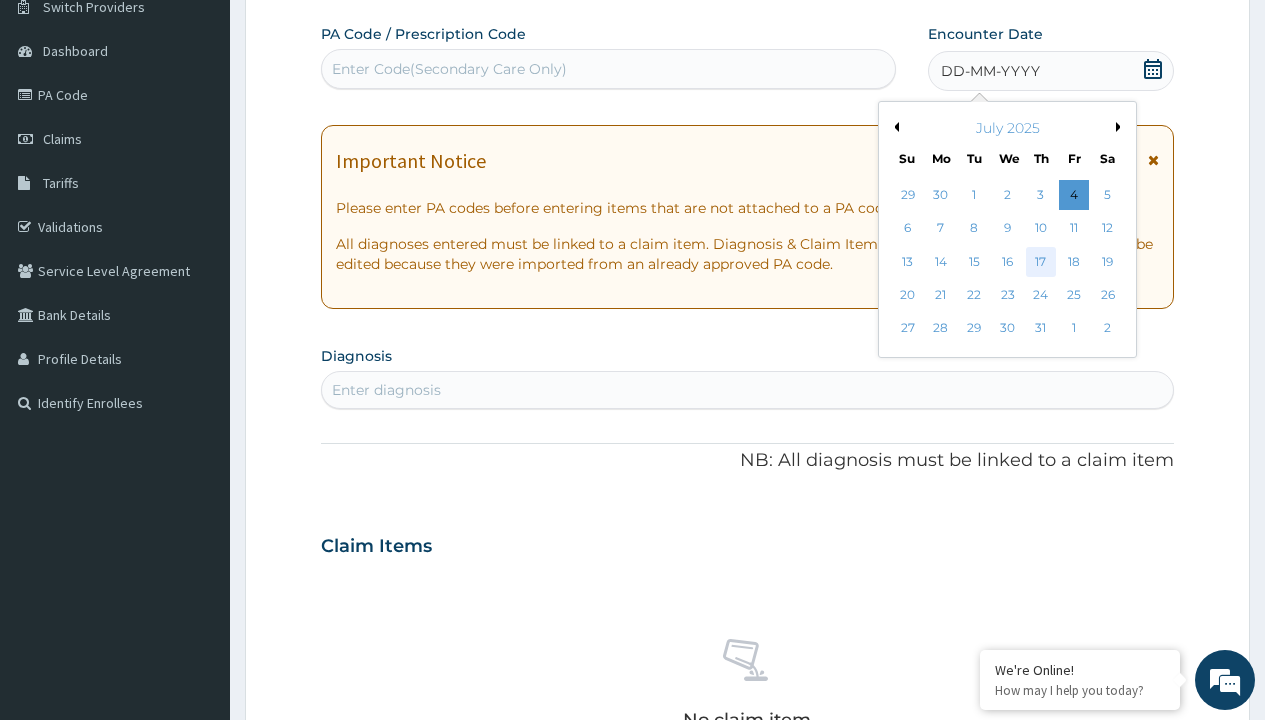 click on "17" at bounding box center (1041, 262) 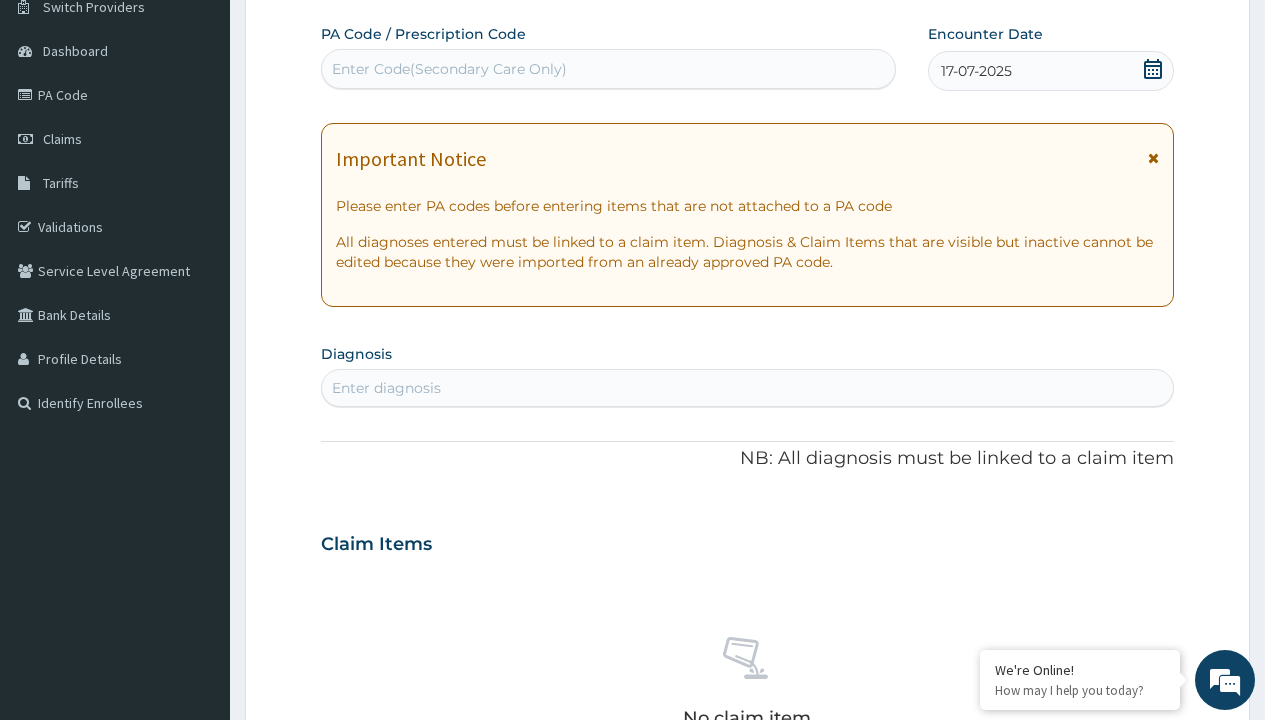 click on "Enter Code(Secondary Care Only)" at bounding box center (449, 69) 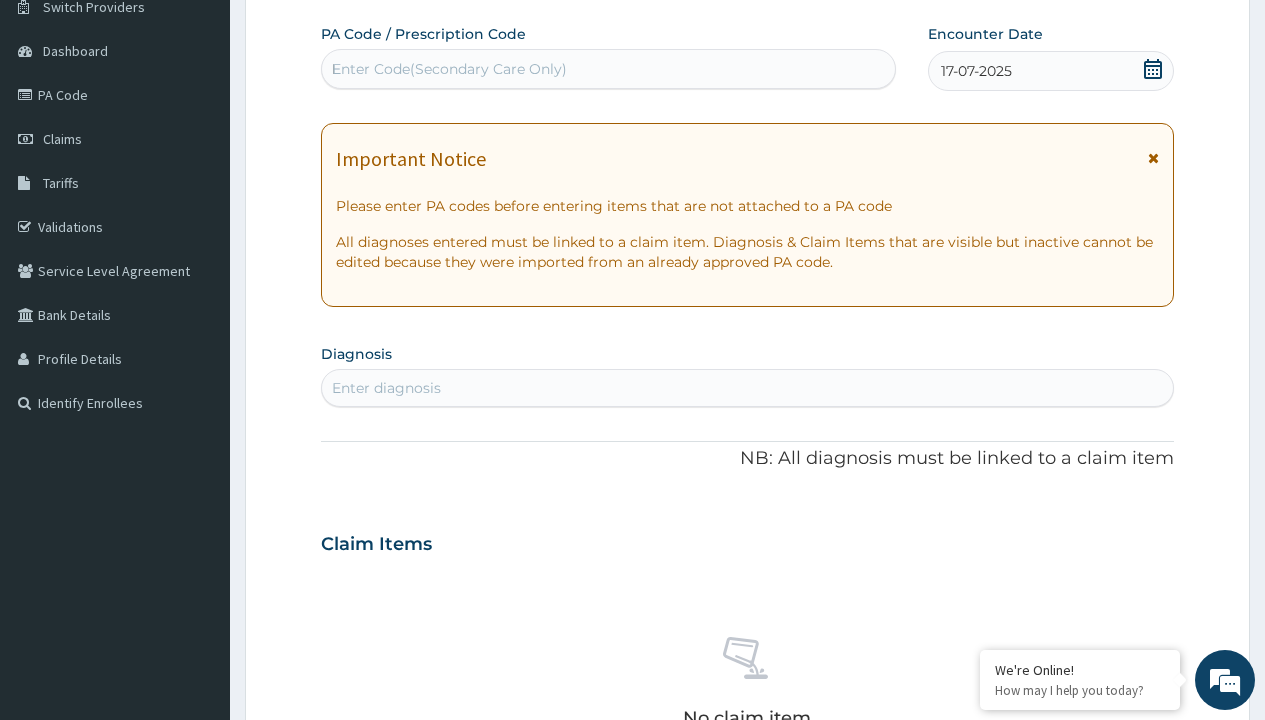 scroll, scrollTop: 0, scrollLeft: 0, axis: both 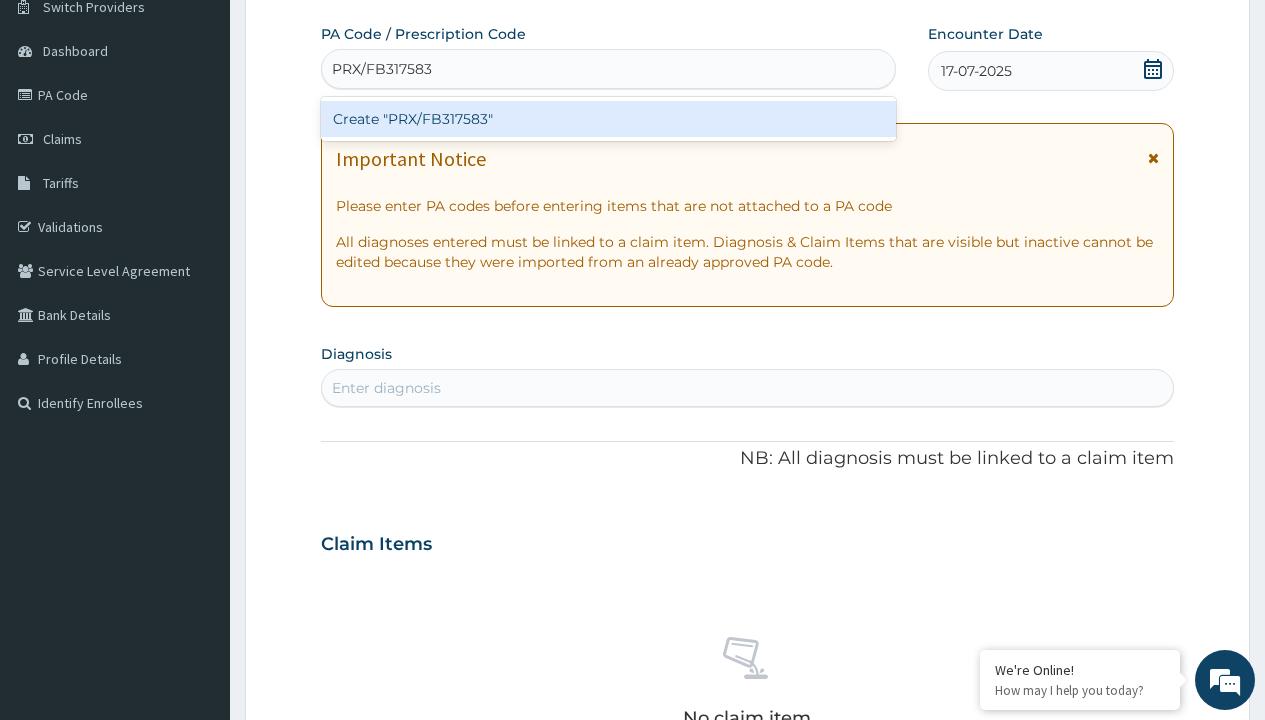 click on "Create "PRX/FB317583"" at bounding box center (608, 119) 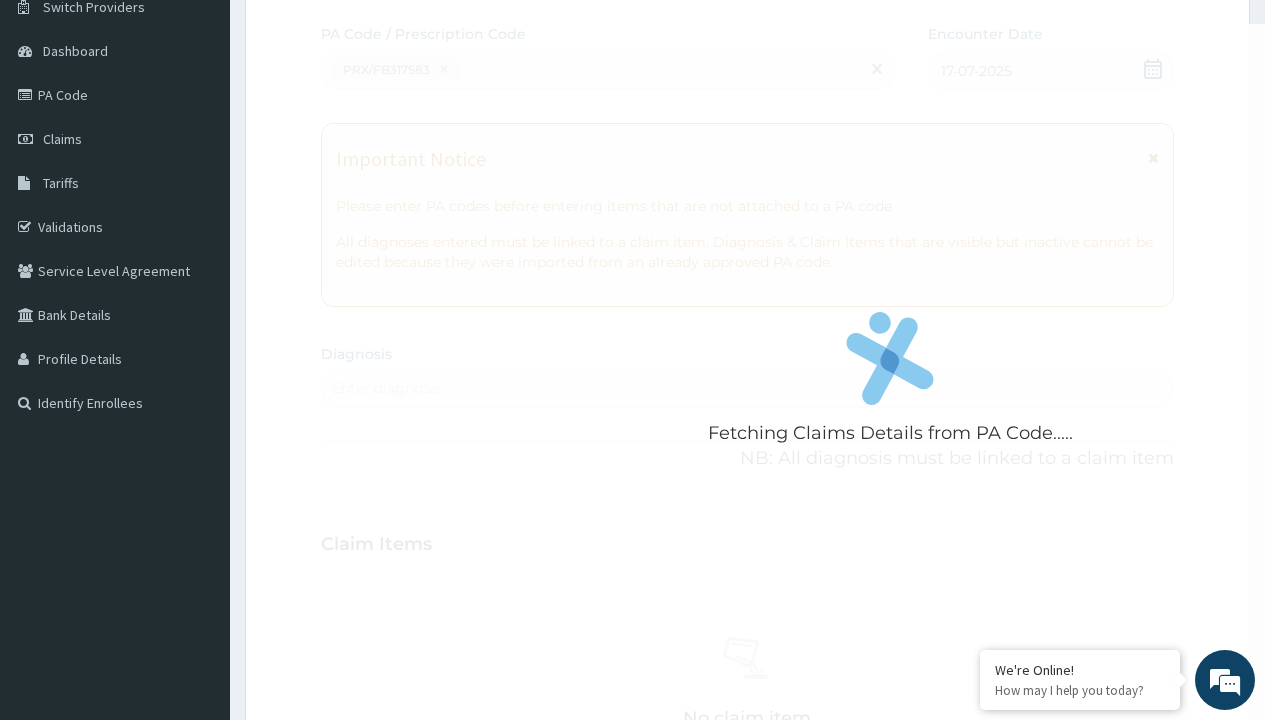 scroll, scrollTop: 0, scrollLeft: 0, axis: both 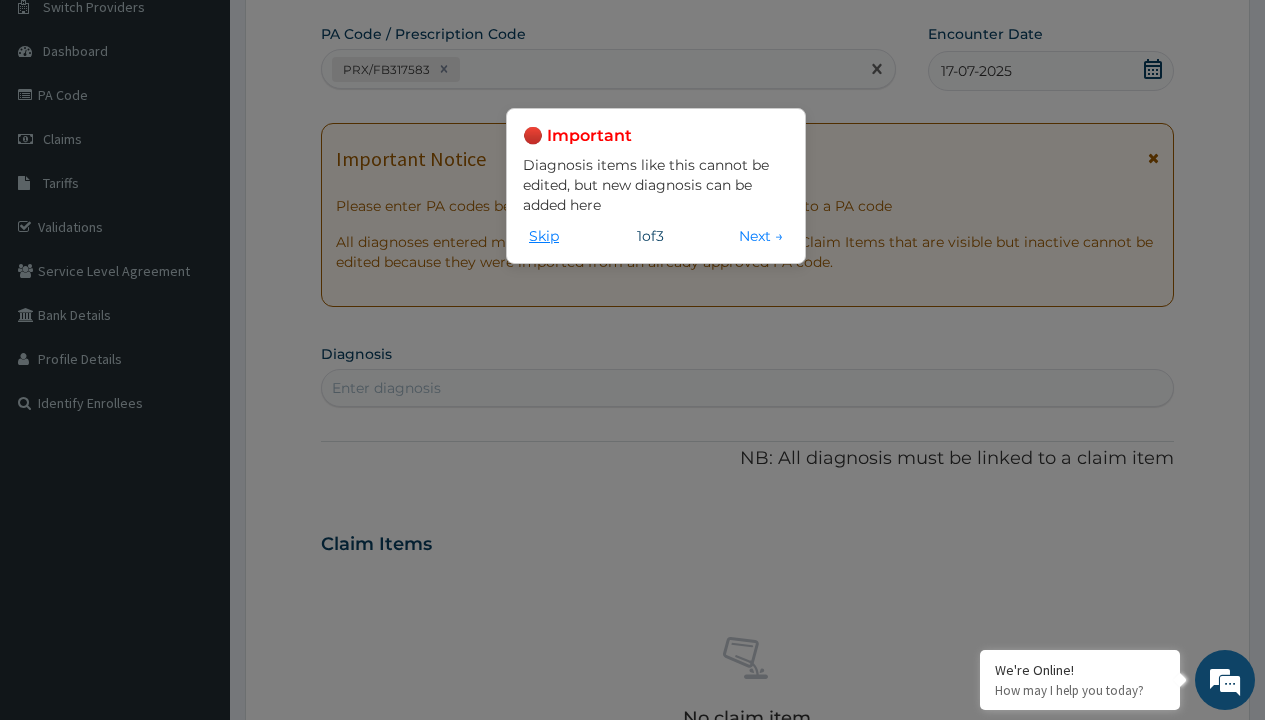 click on "Skip" at bounding box center (544, 236) 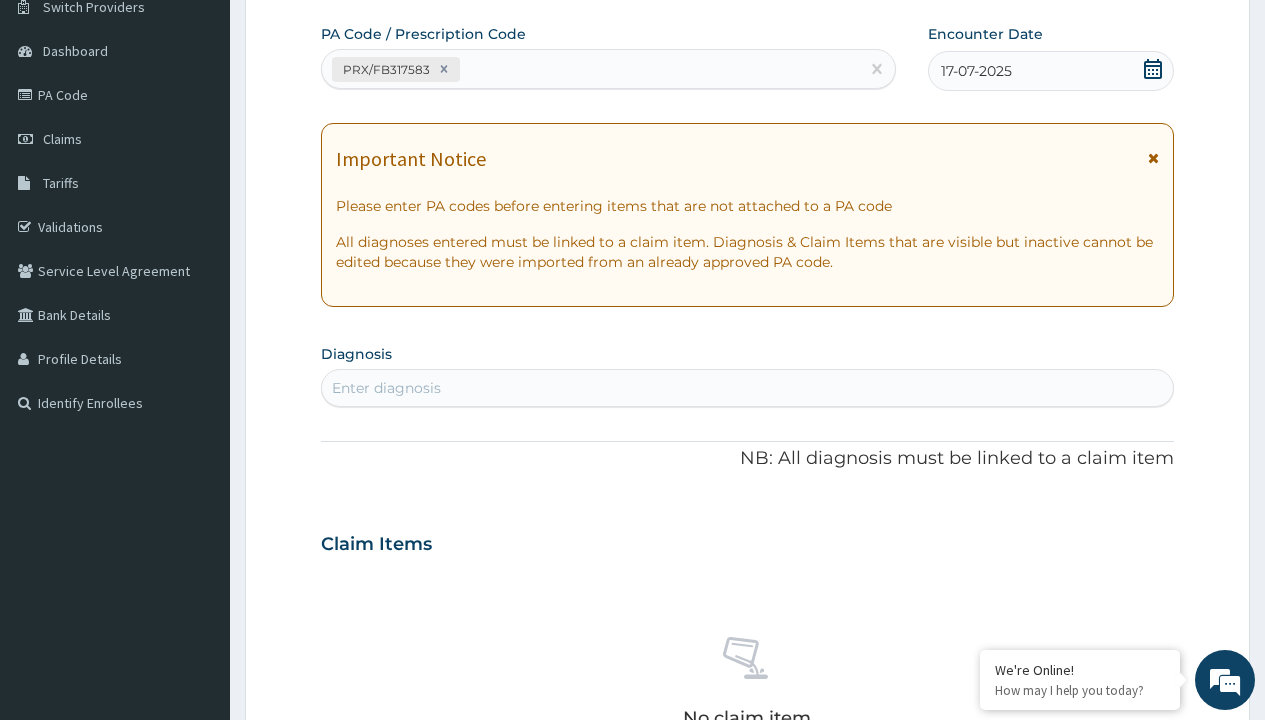 click on "Enter diagnosis" at bounding box center [386, 388] 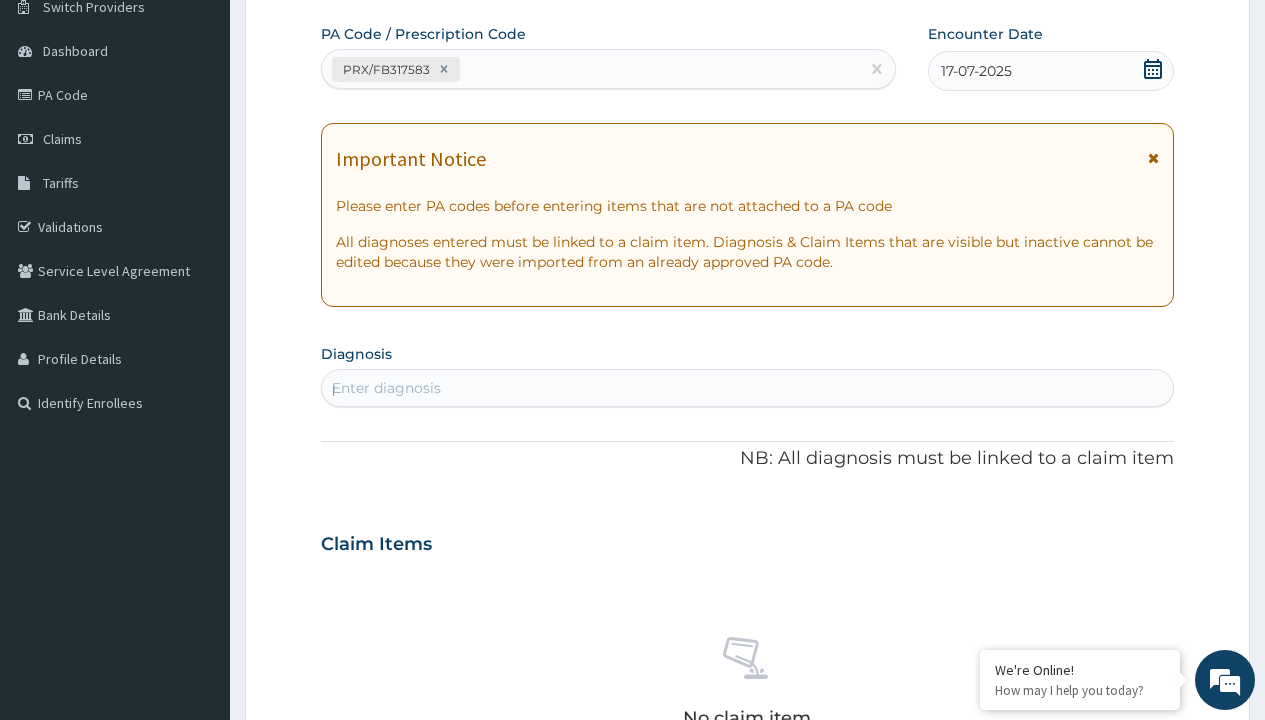 scroll, scrollTop: 0, scrollLeft: 0, axis: both 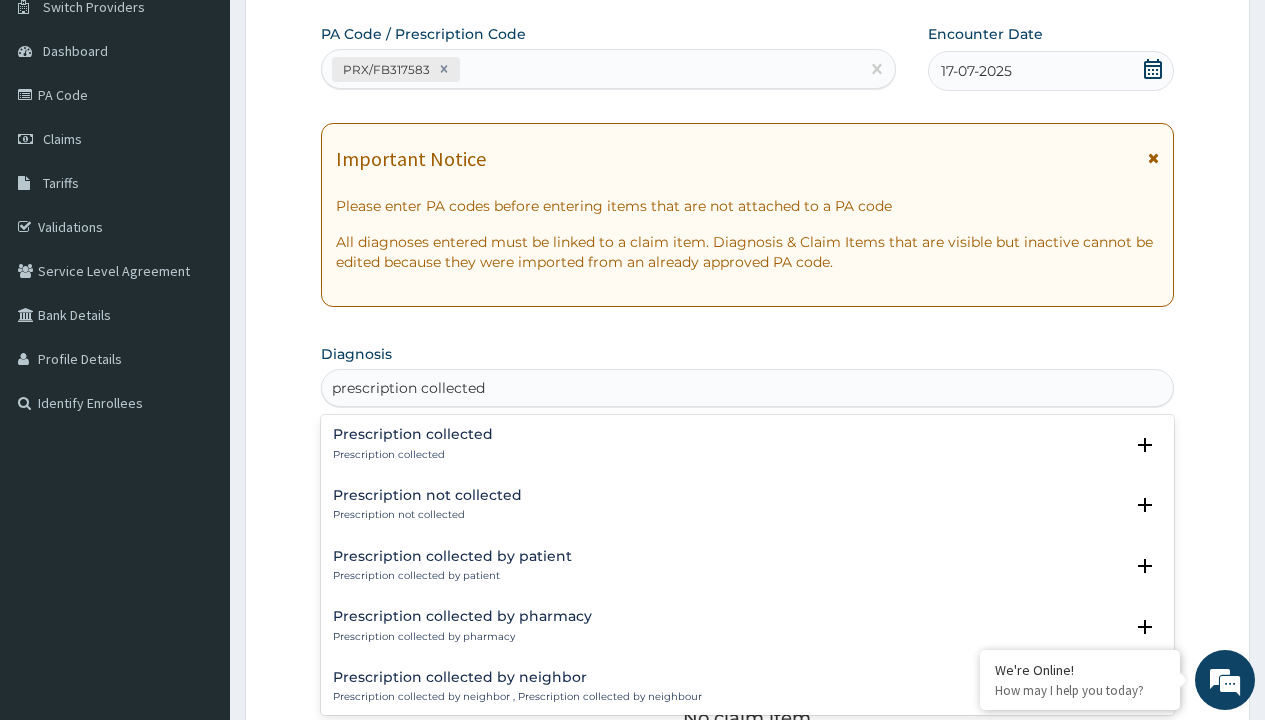 click on "Prescription collected" at bounding box center [413, 455] 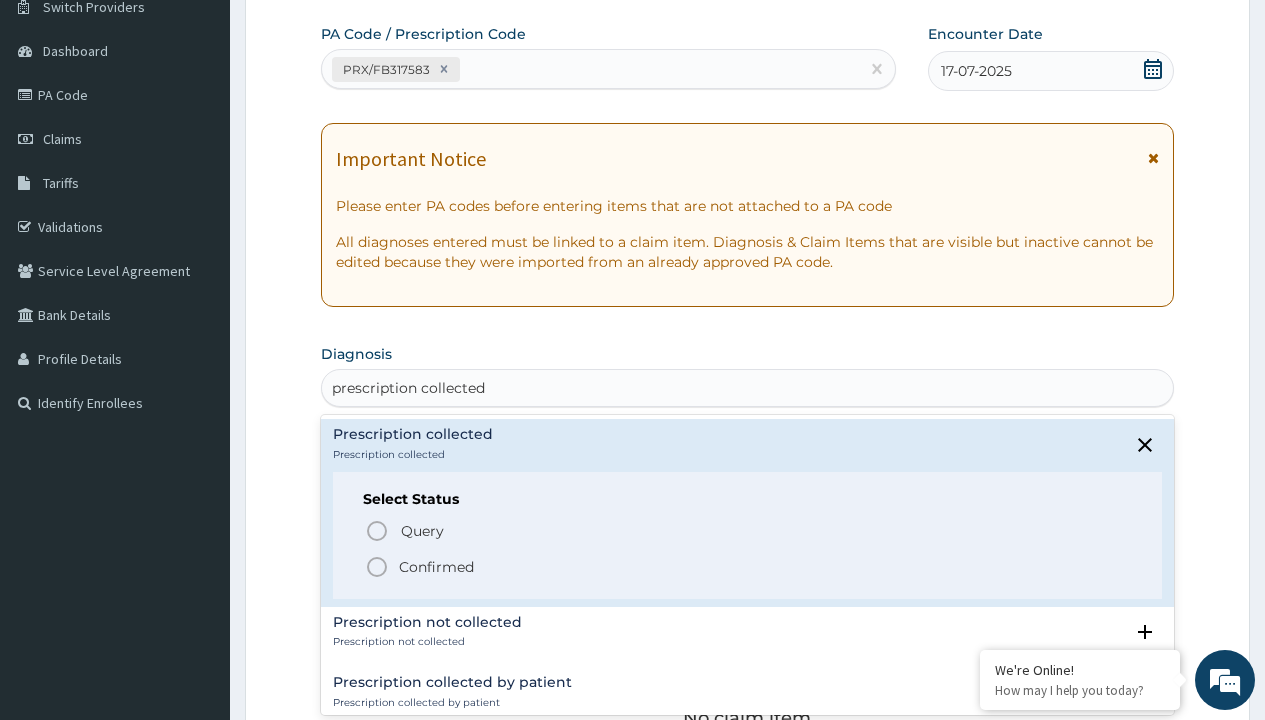 click on "Confirmed" at bounding box center (436, 567) 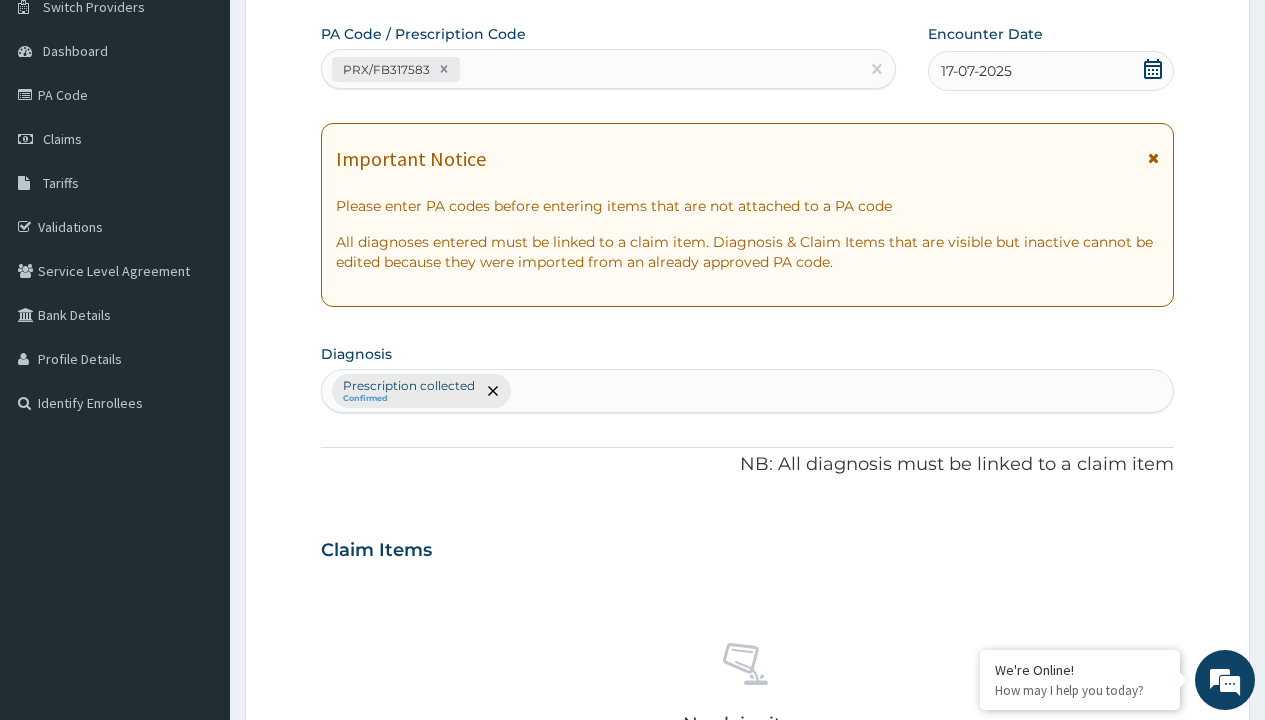 click on "Select Type" at bounding box center (372, 893) 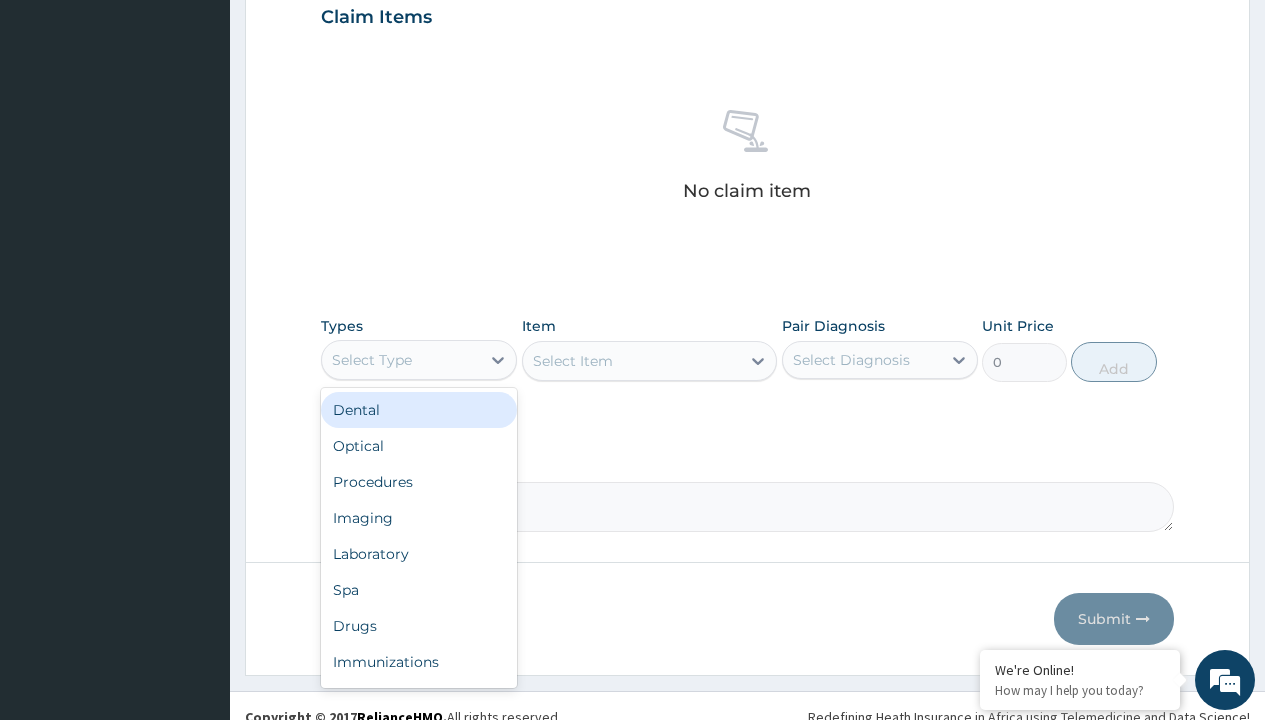 type on "procedures" 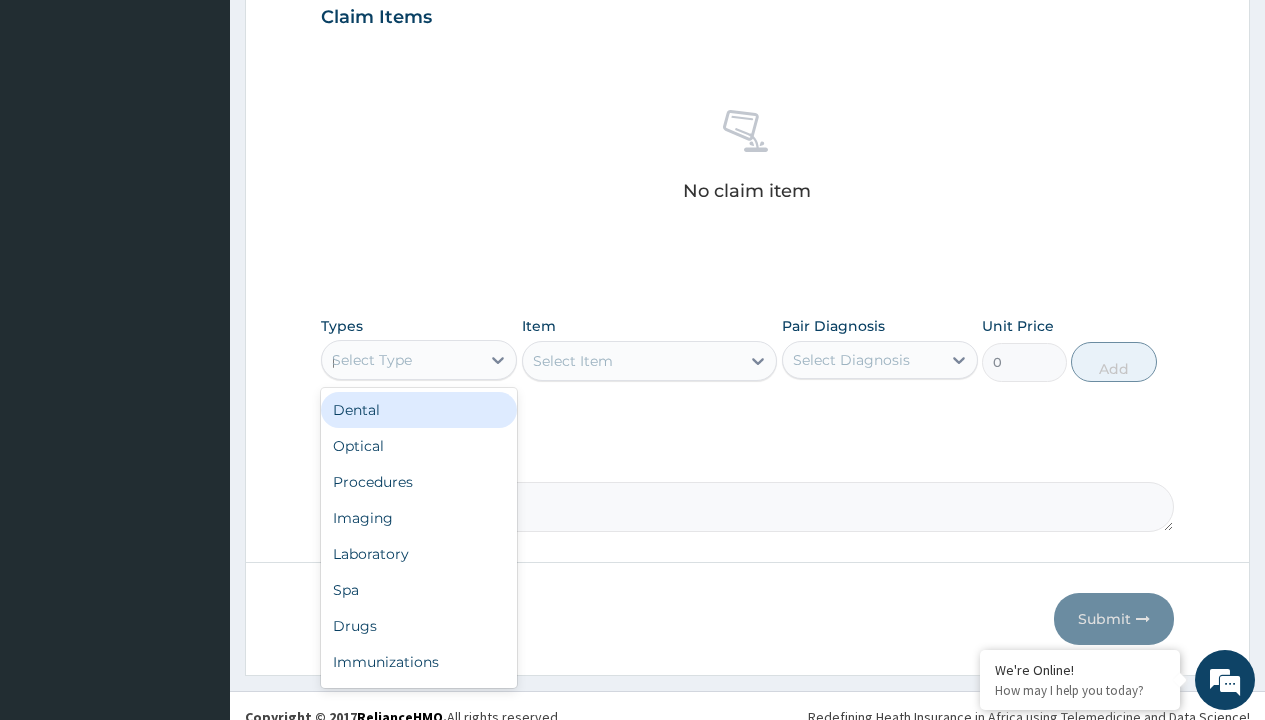 scroll, scrollTop: 0, scrollLeft: 0, axis: both 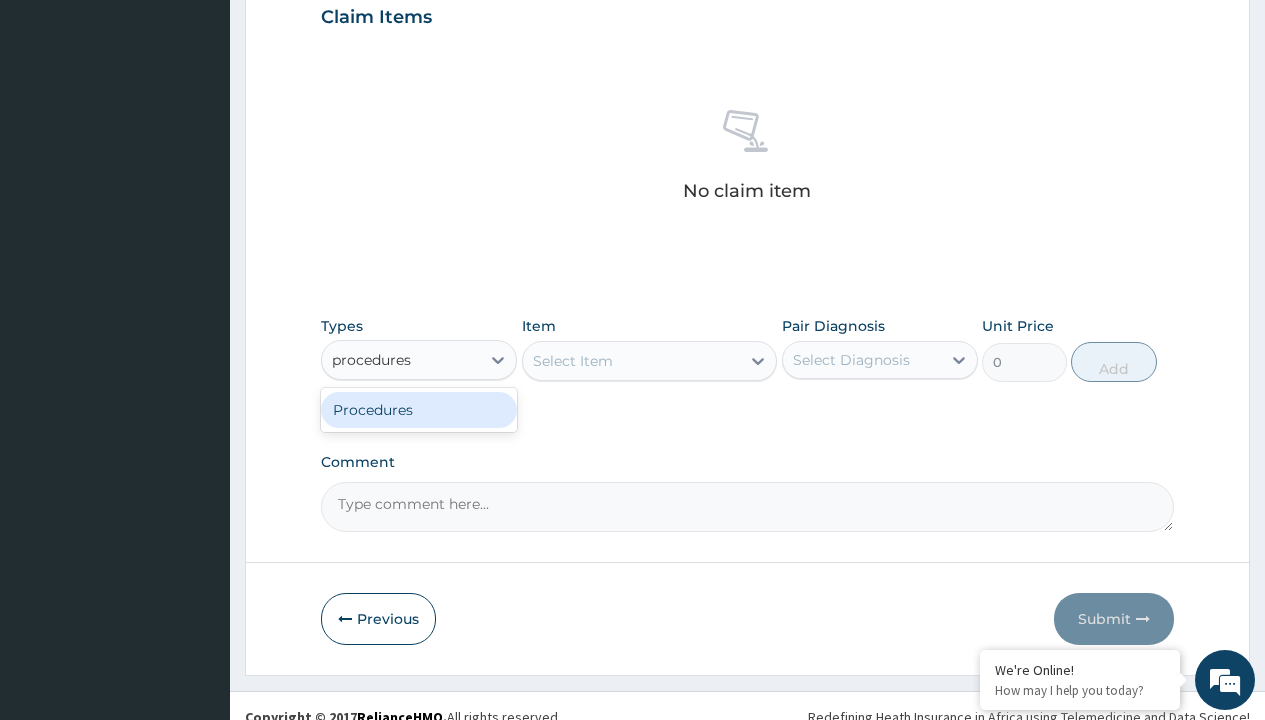 click on "Procedures" at bounding box center (419, 410) 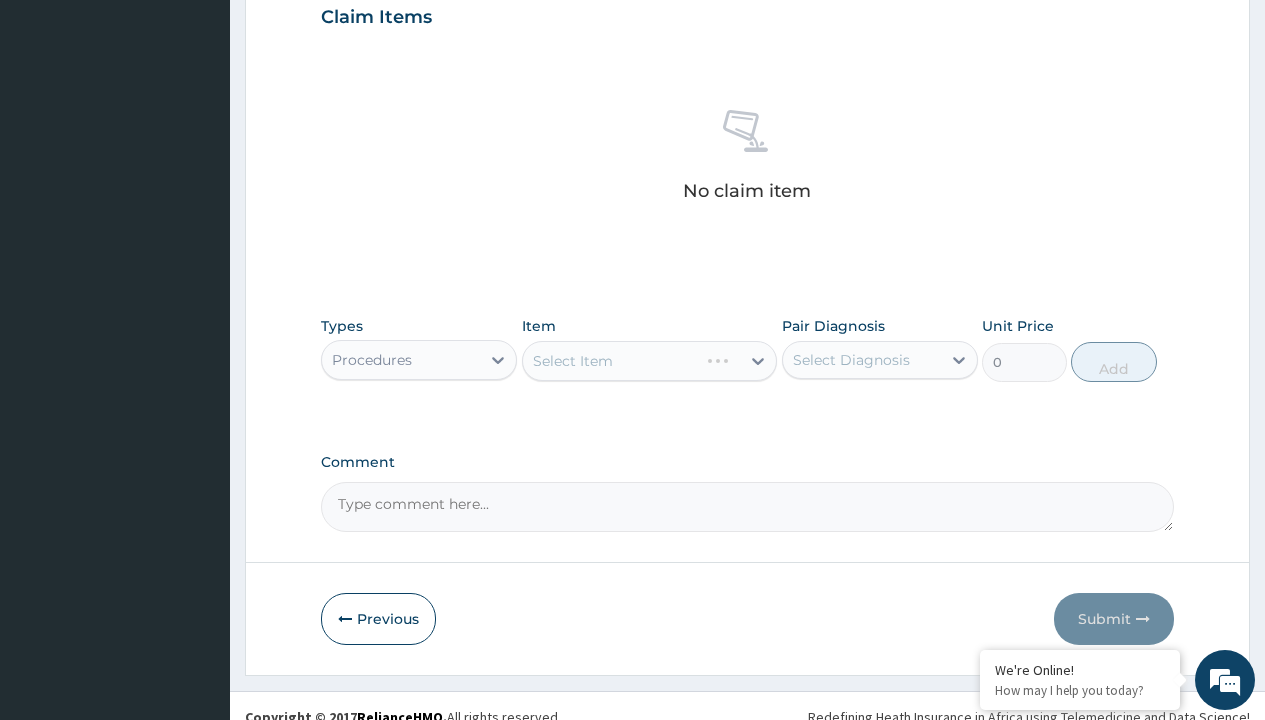 click on "Select Item" at bounding box center (573, 361) 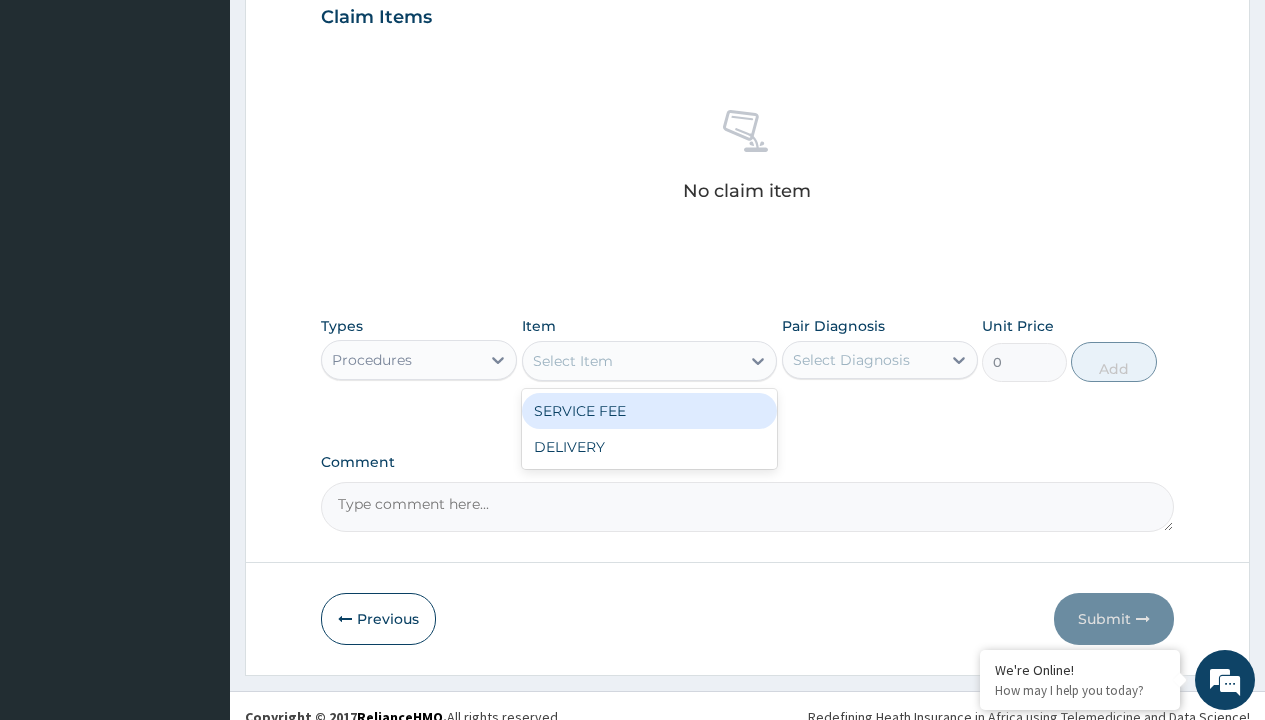 type on "service fee" 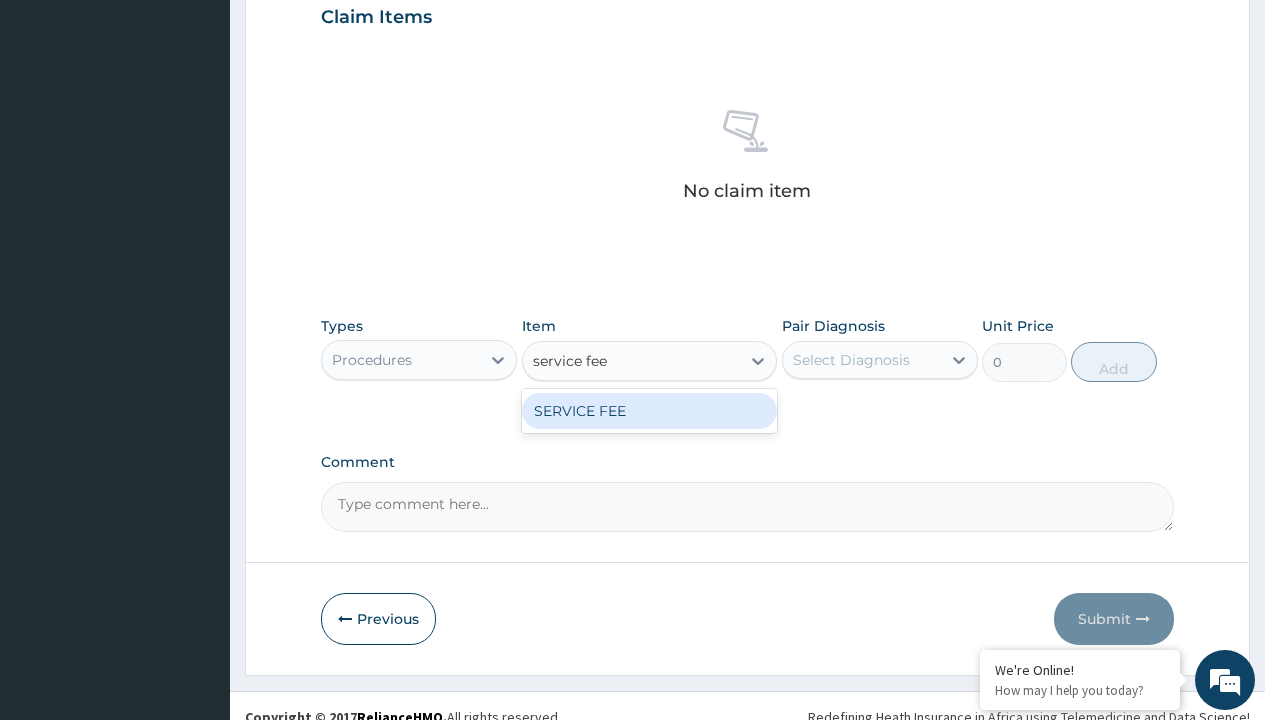 scroll, scrollTop: 0, scrollLeft: 0, axis: both 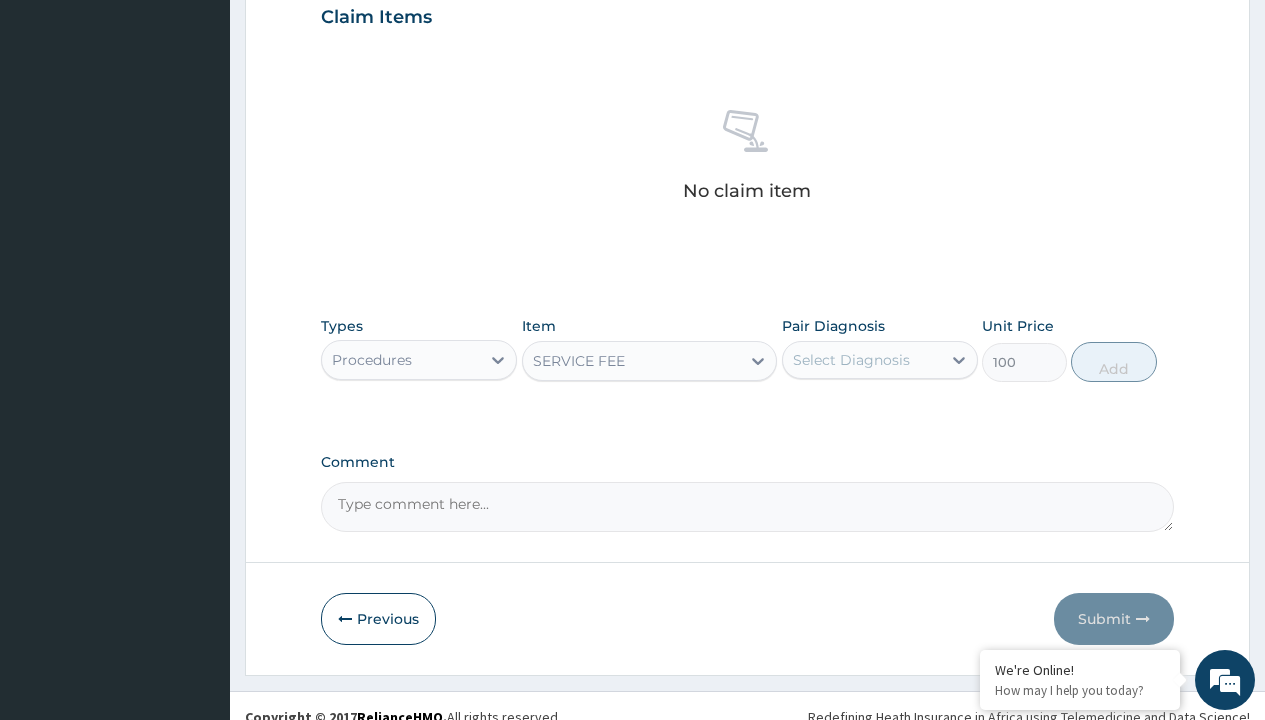click on "Prescription collected" at bounding box center (409, -147) 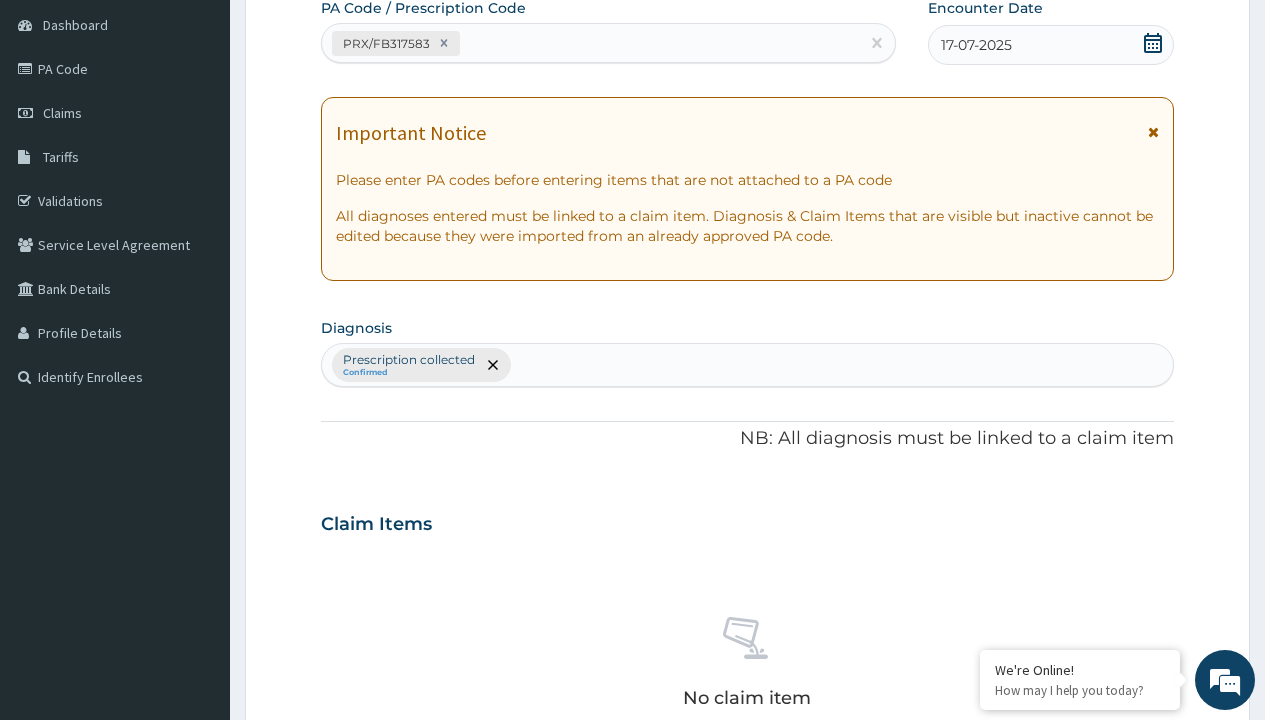 scroll, scrollTop: 349, scrollLeft: 0, axis: vertical 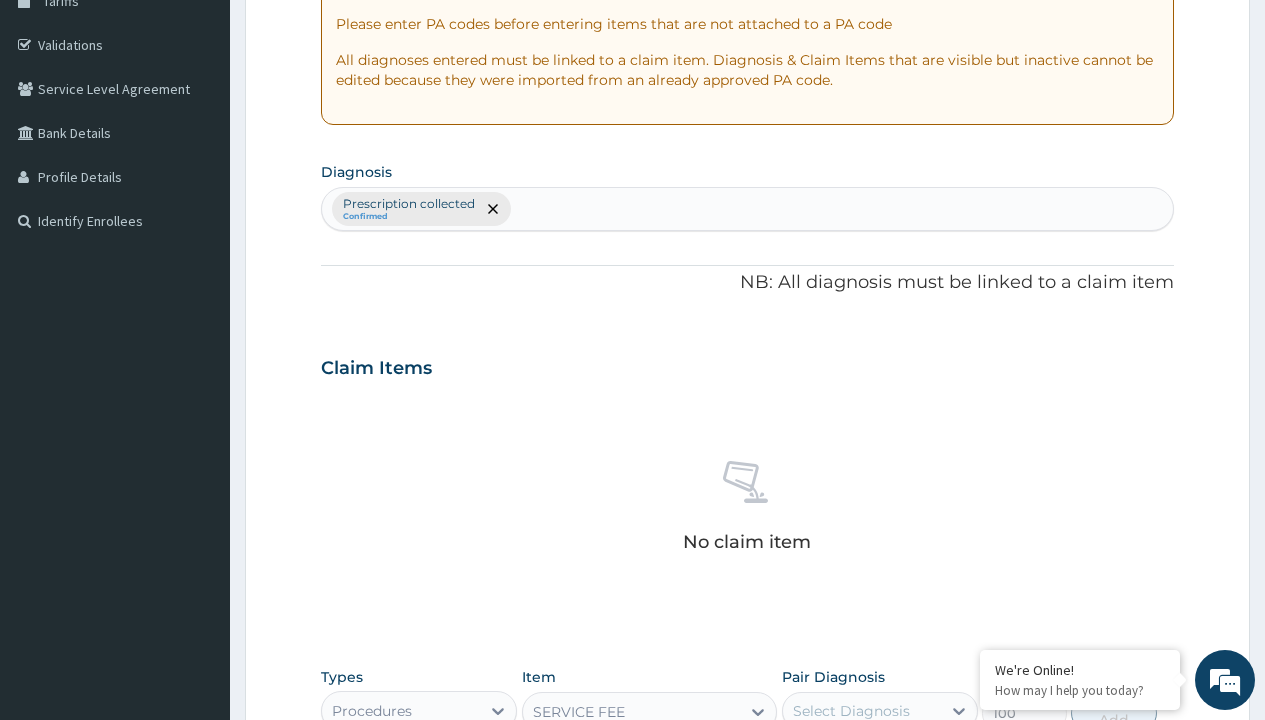 type on "prescription collected" 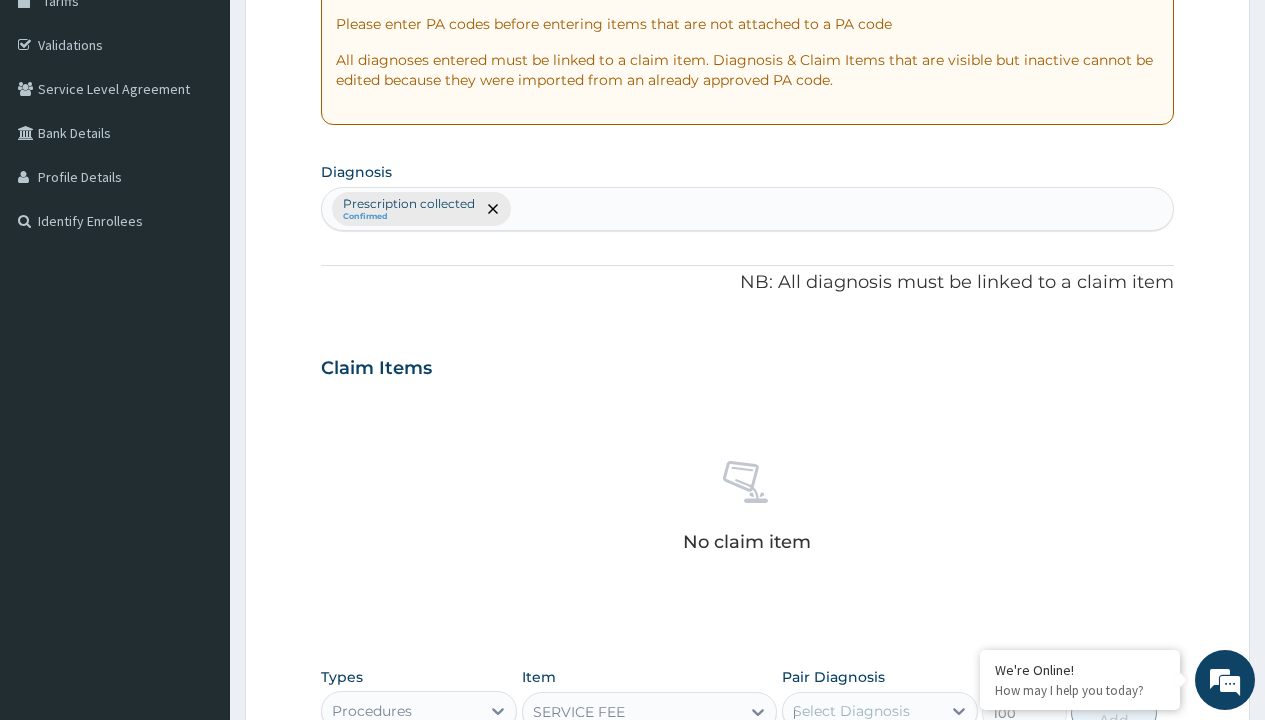 scroll, scrollTop: 0, scrollLeft: 0, axis: both 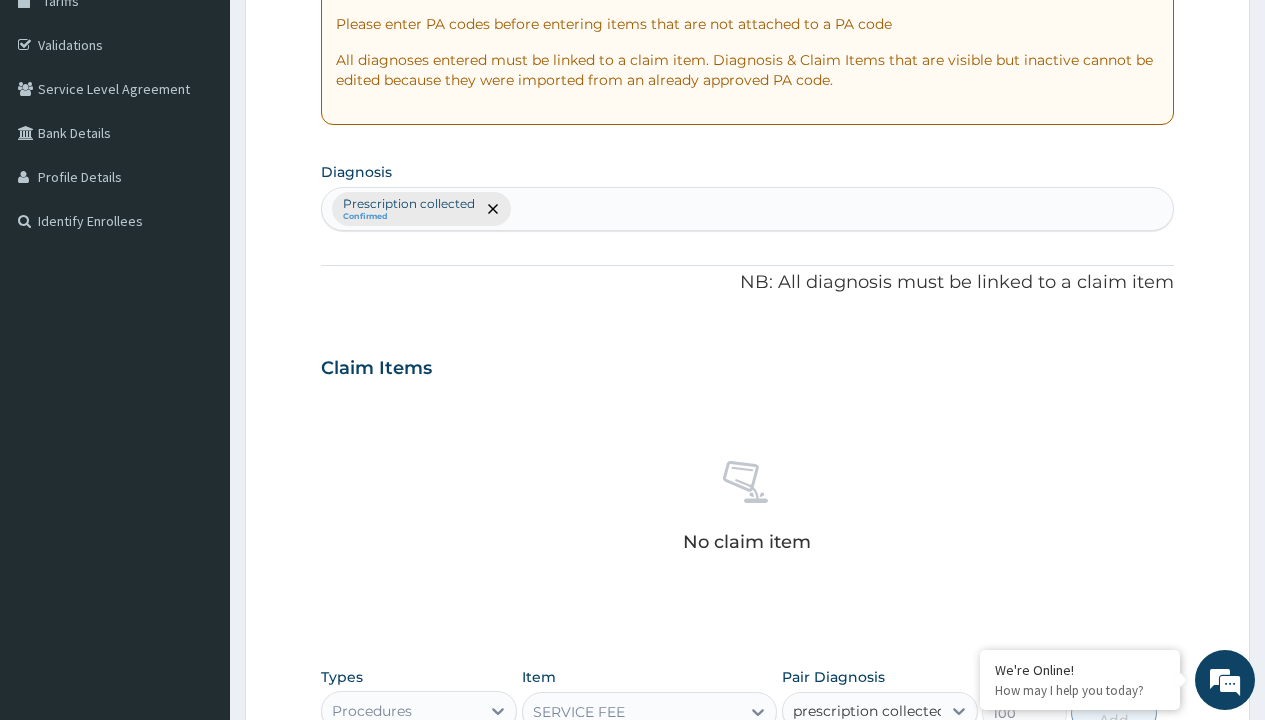 click on "Prescription collected" at bounding box center [890, 770] 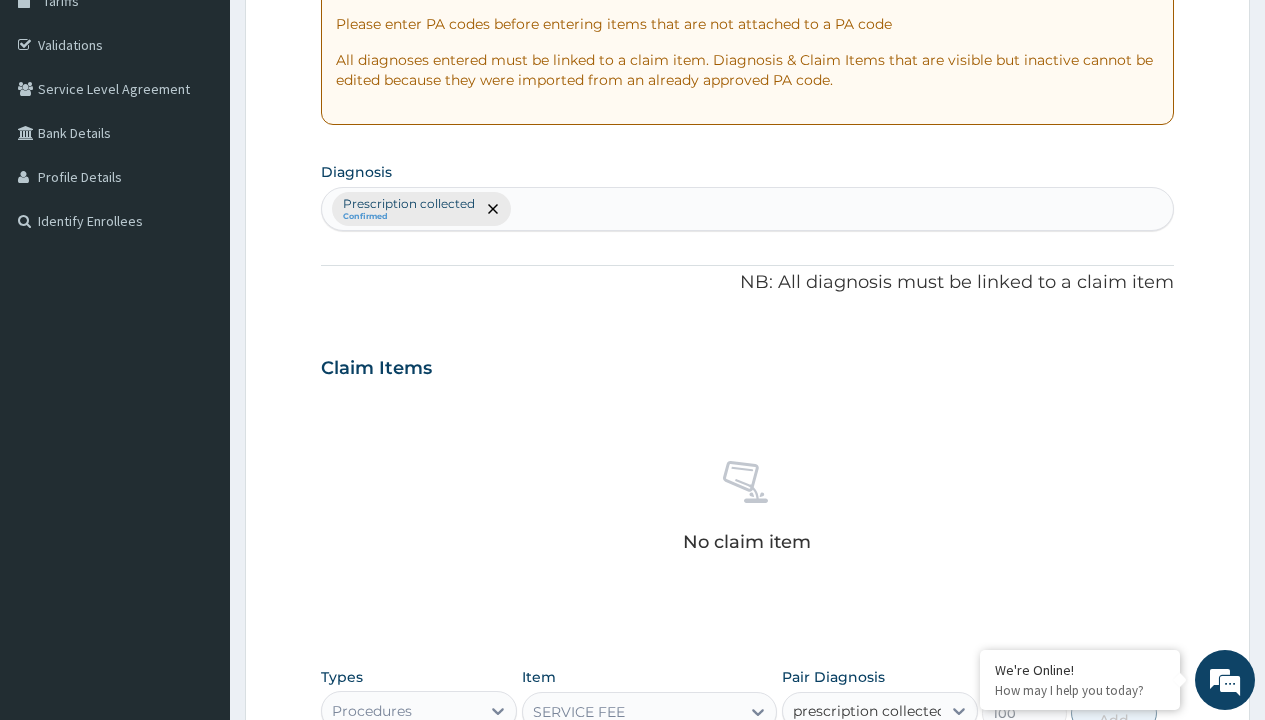 type 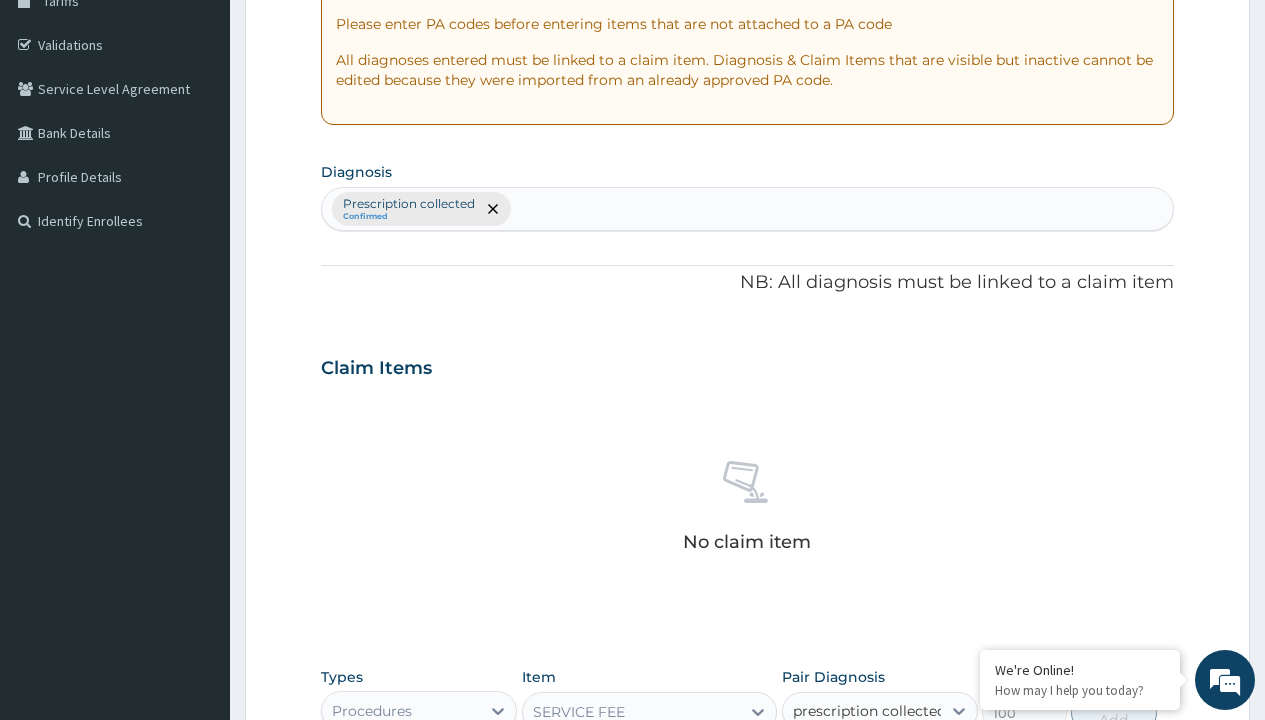 checkbox on "true" 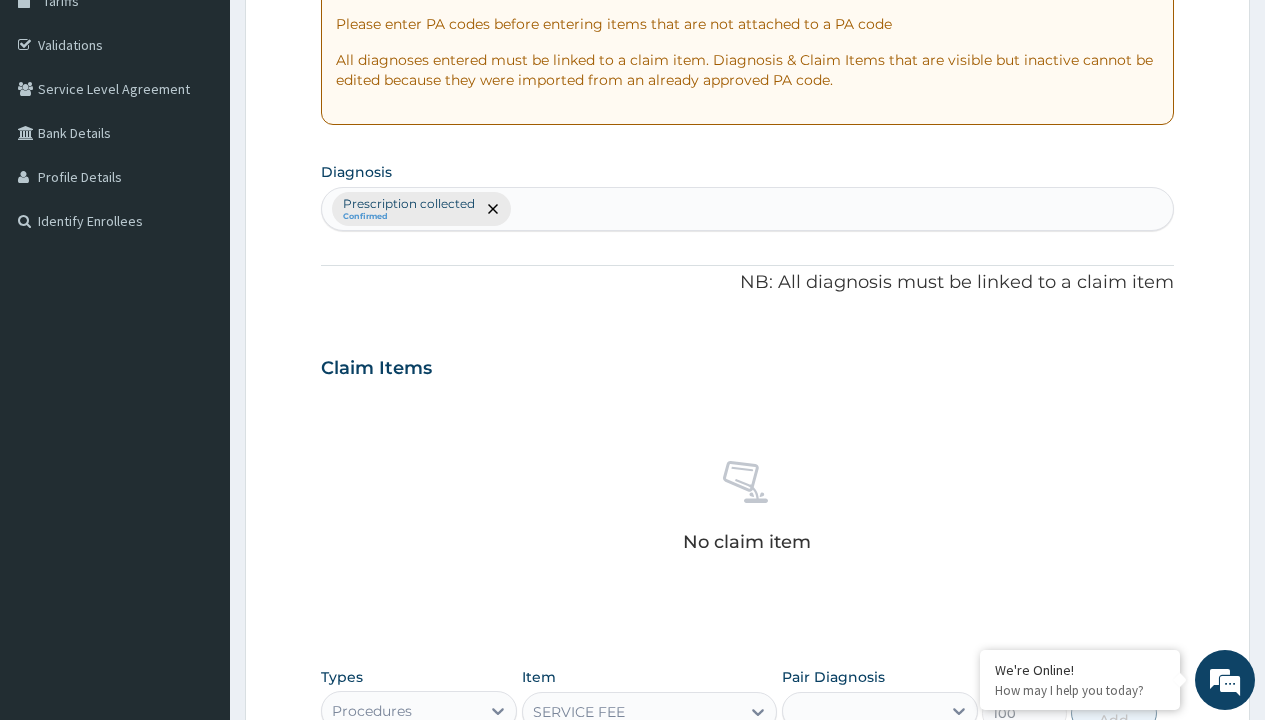 scroll, scrollTop: 722, scrollLeft: 0, axis: vertical 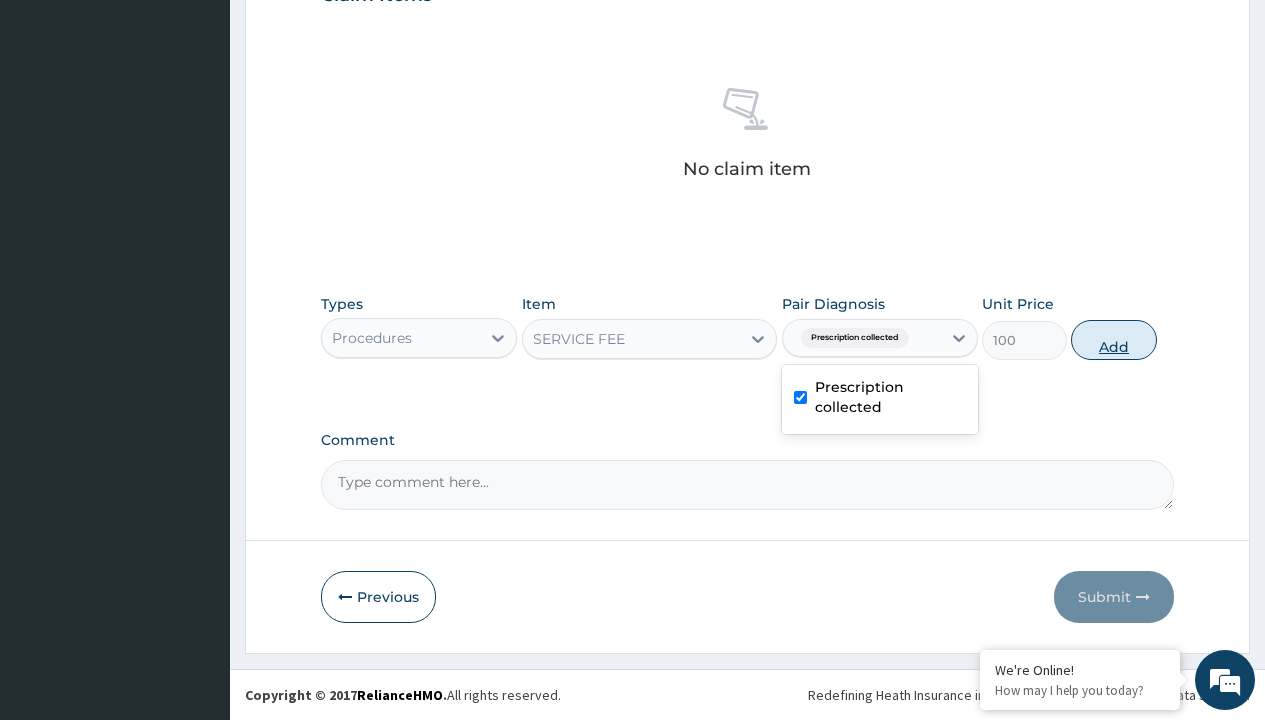 click on "Add" at bounding box center (1113, 340) 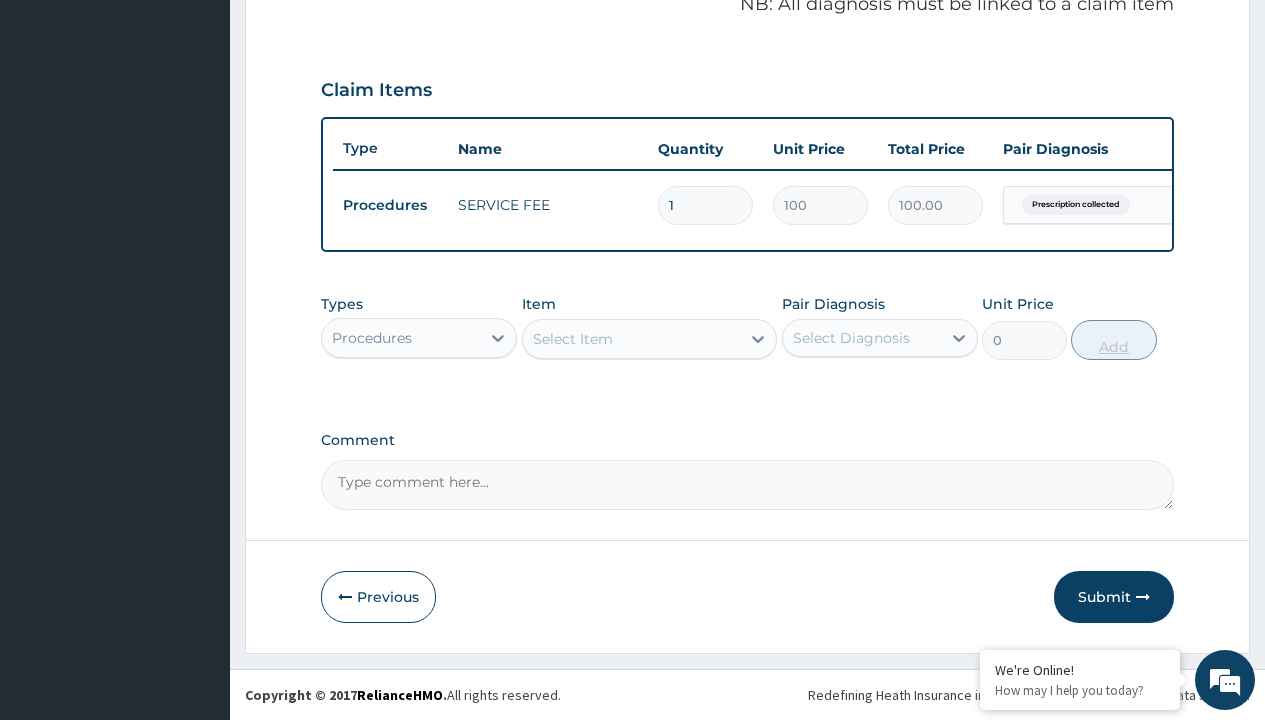 scroll, scrollTop: 642, scrollLeft: 0, axis: vertical 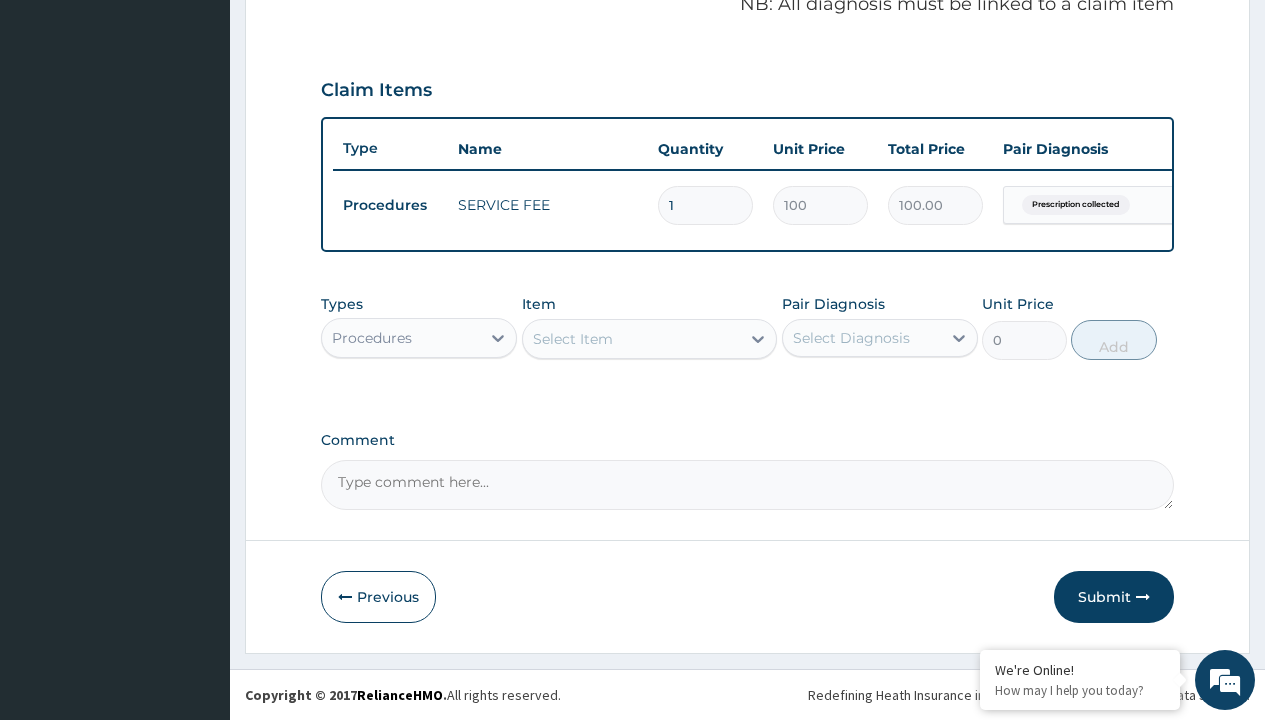 click on "Procedures" at bounding box center (372, 338) 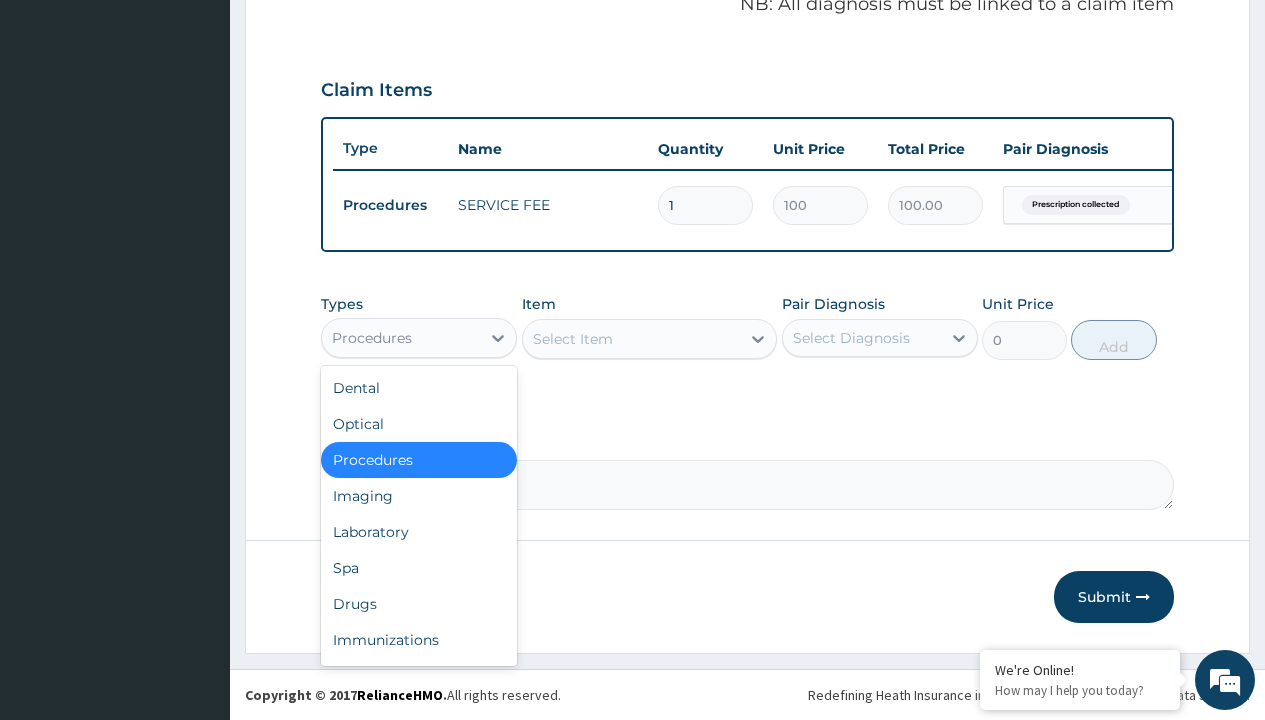 type on "drugs" 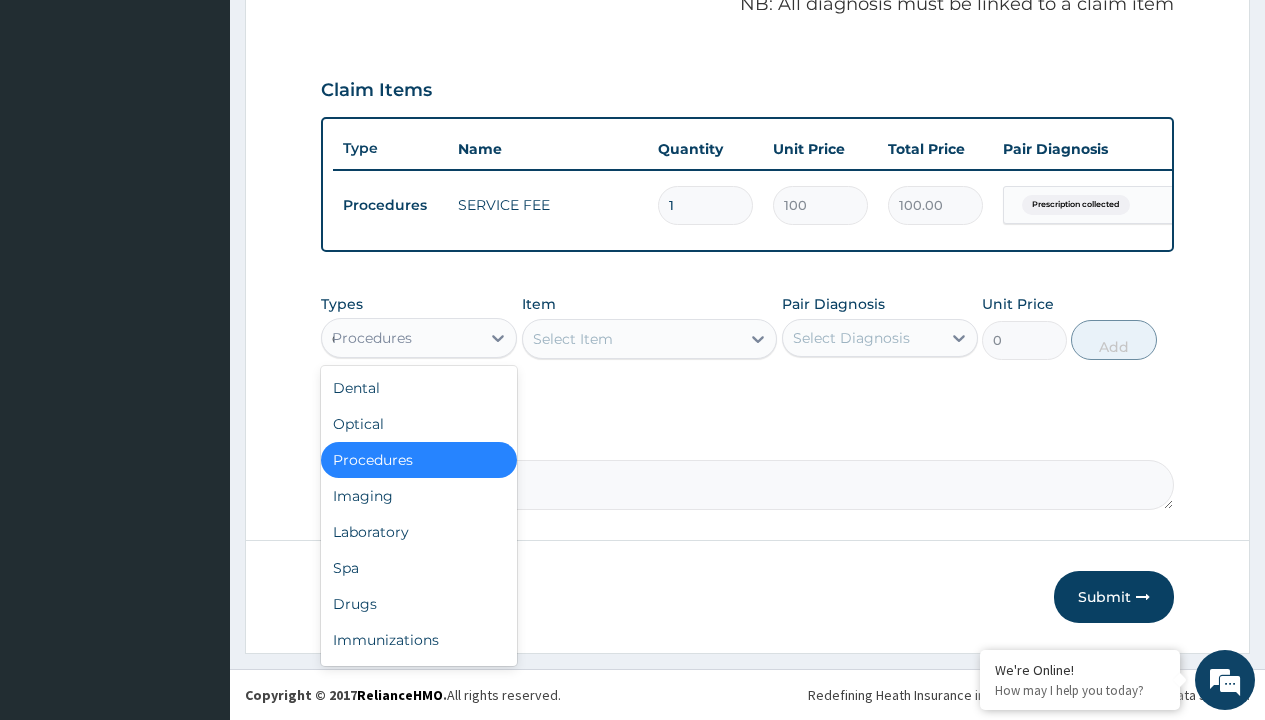 scroll, scrollTop: 0, scrollLeft: 0, axis: both 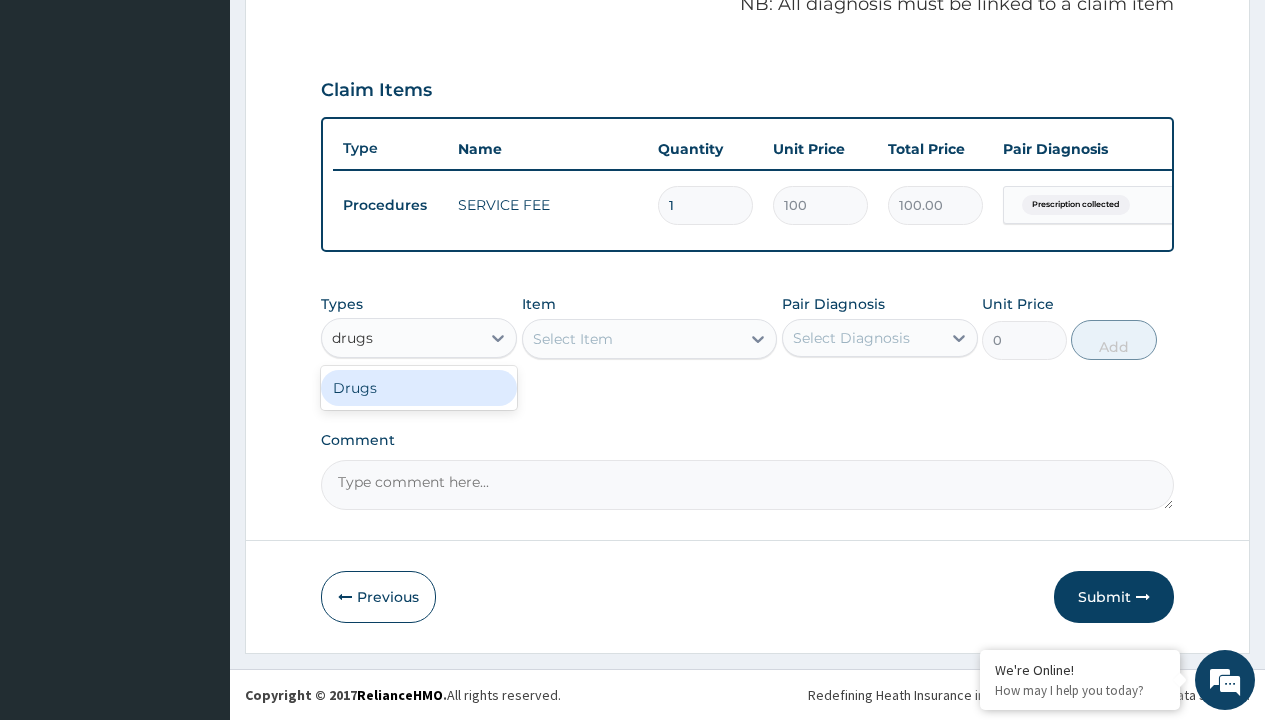 click on "Drugs" at bounding box center (419, 388) 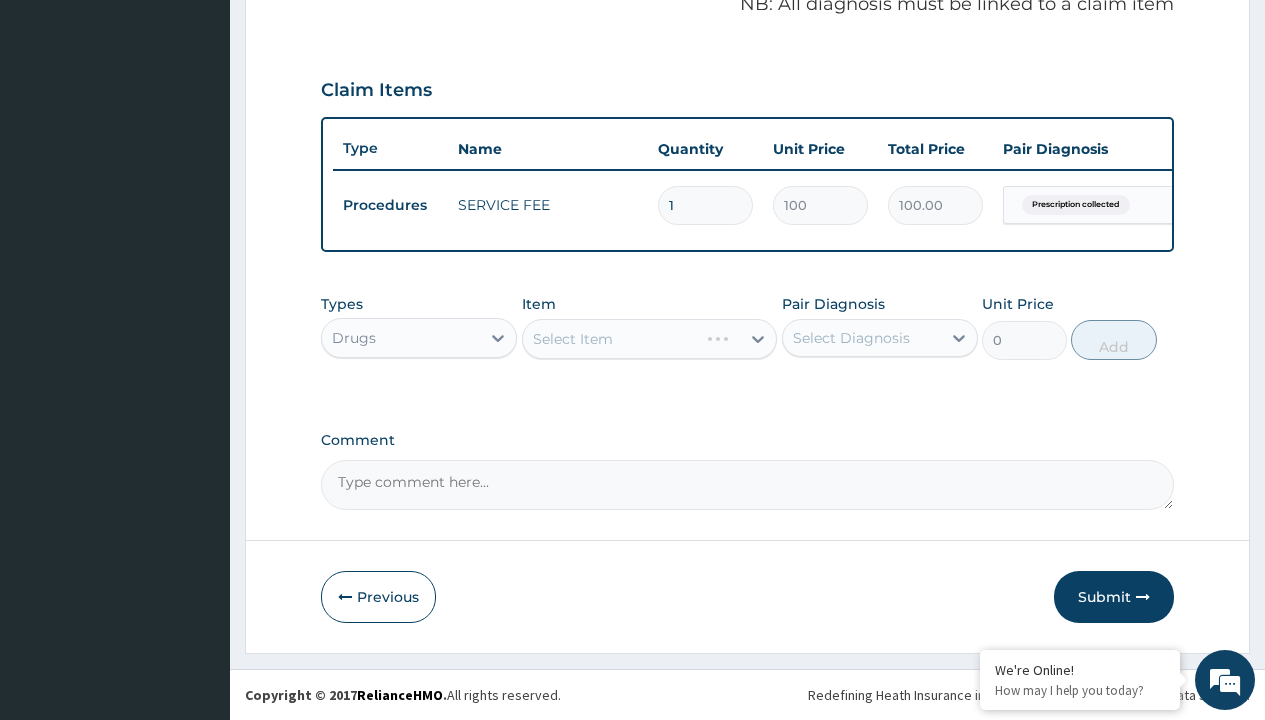 click on "Select Item" at bounding box center (650, 339) 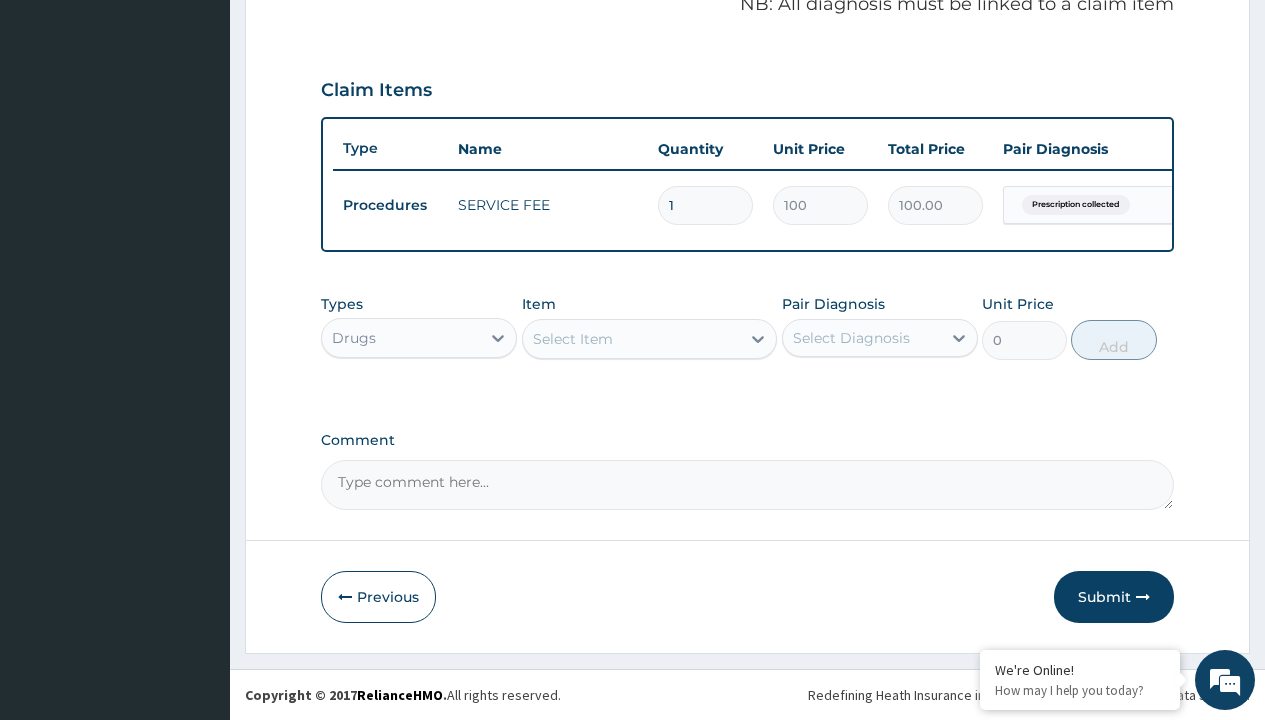 type on "amlodipine 10mg (teva) x28" 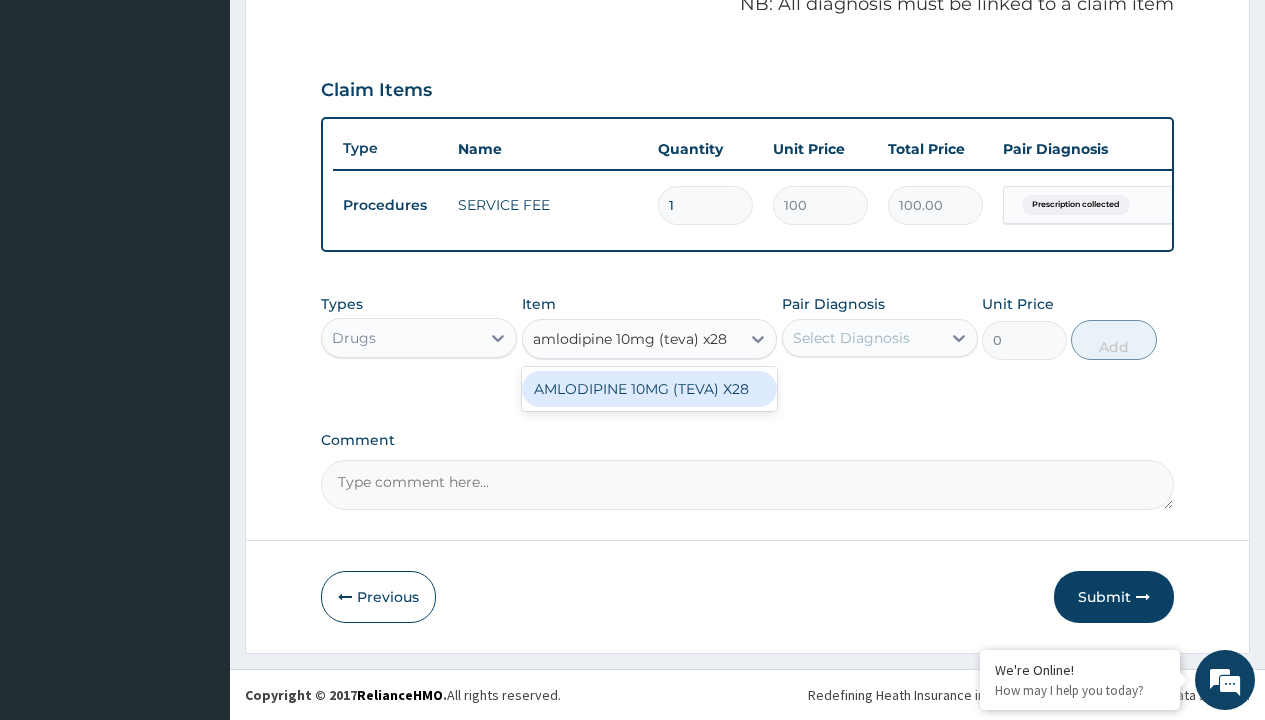 scroll, scrollTop: 0, scrollLeft: 0, axis: both 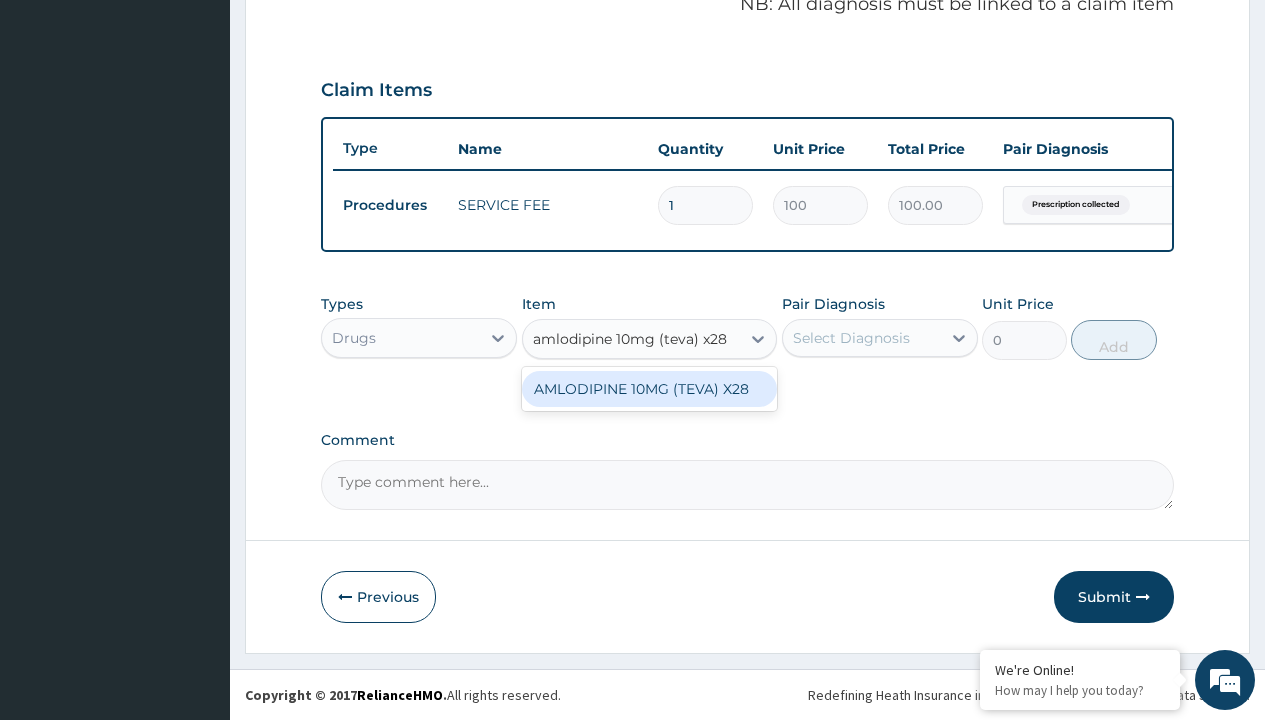 click on "AMLODIPINE 10MG (TEVA) X28" at bounding box center (650, 389) 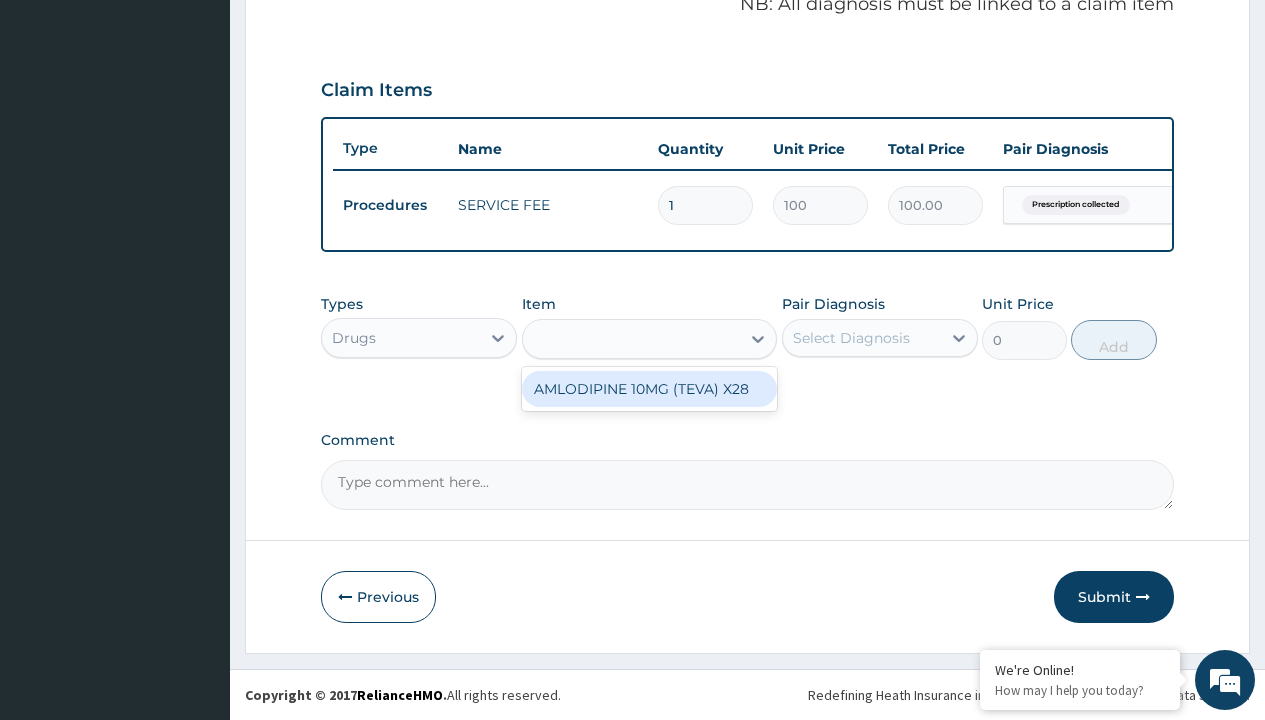 type on "98.4000015258789" 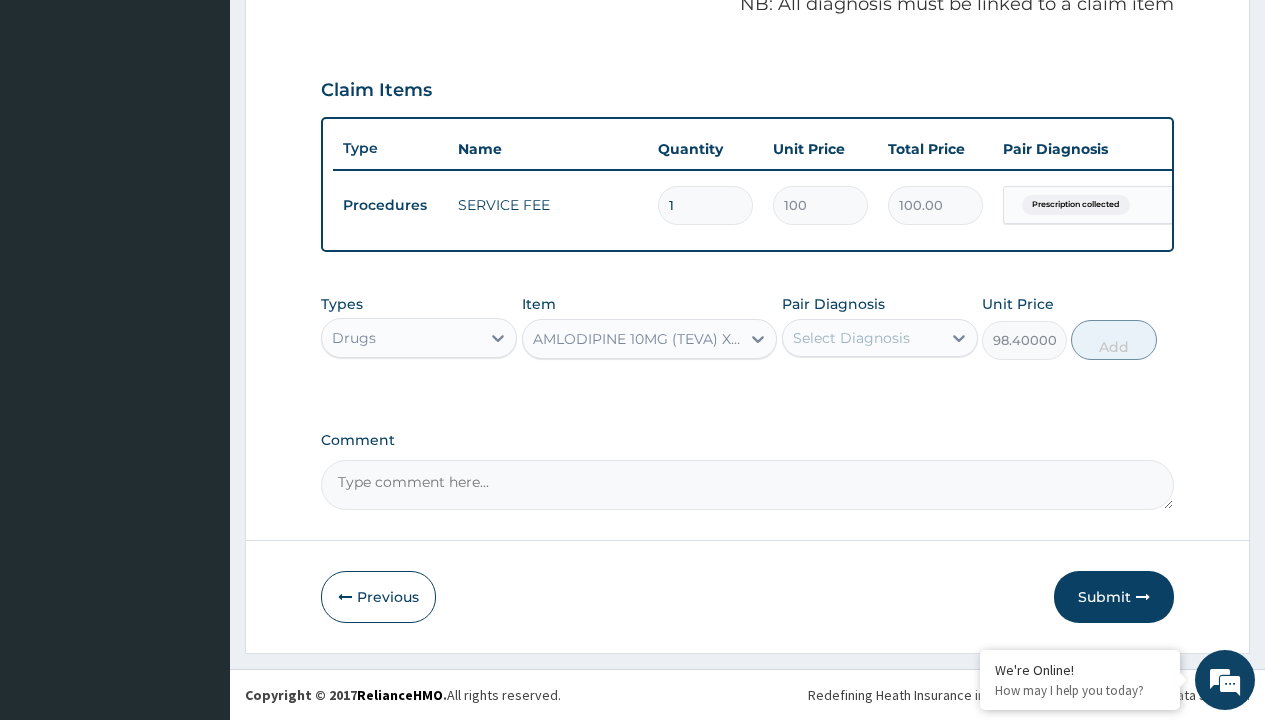 click on "Prescription collected" at bounding box center [409, -74] 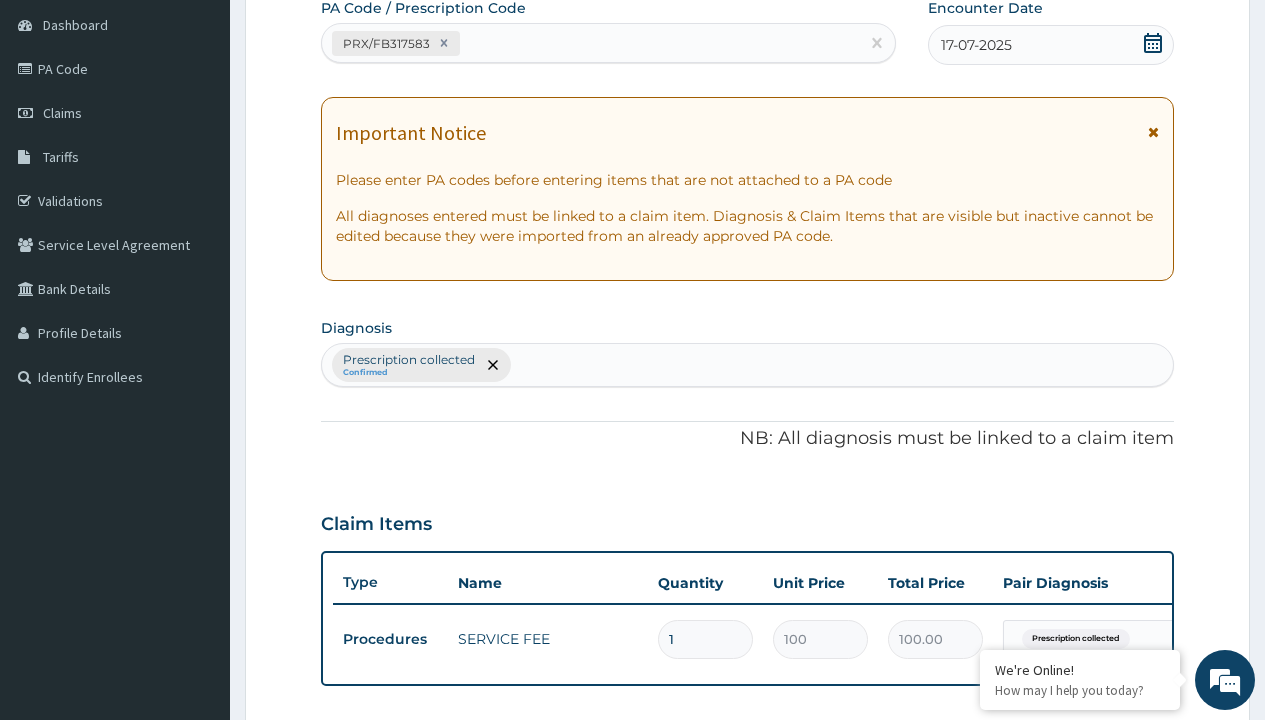 type on "prescription collected" 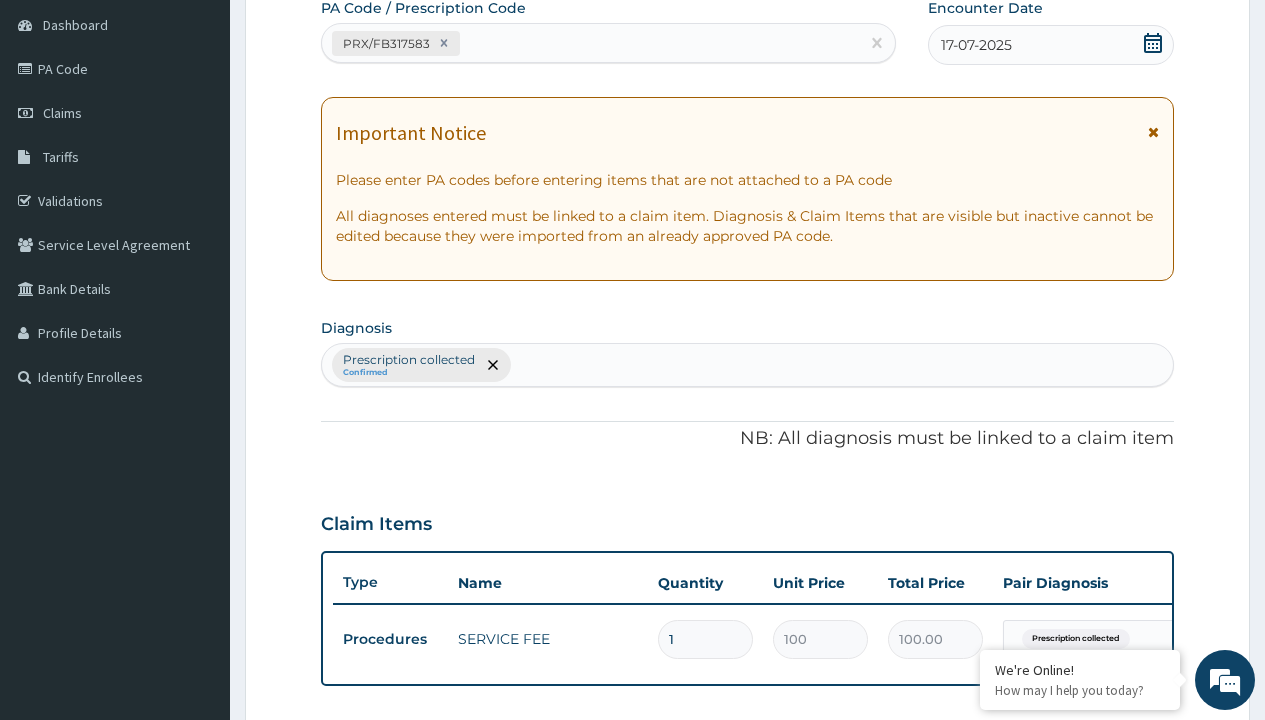 scroll, scrollTop: 0, scrollLeft: 0, axis: both 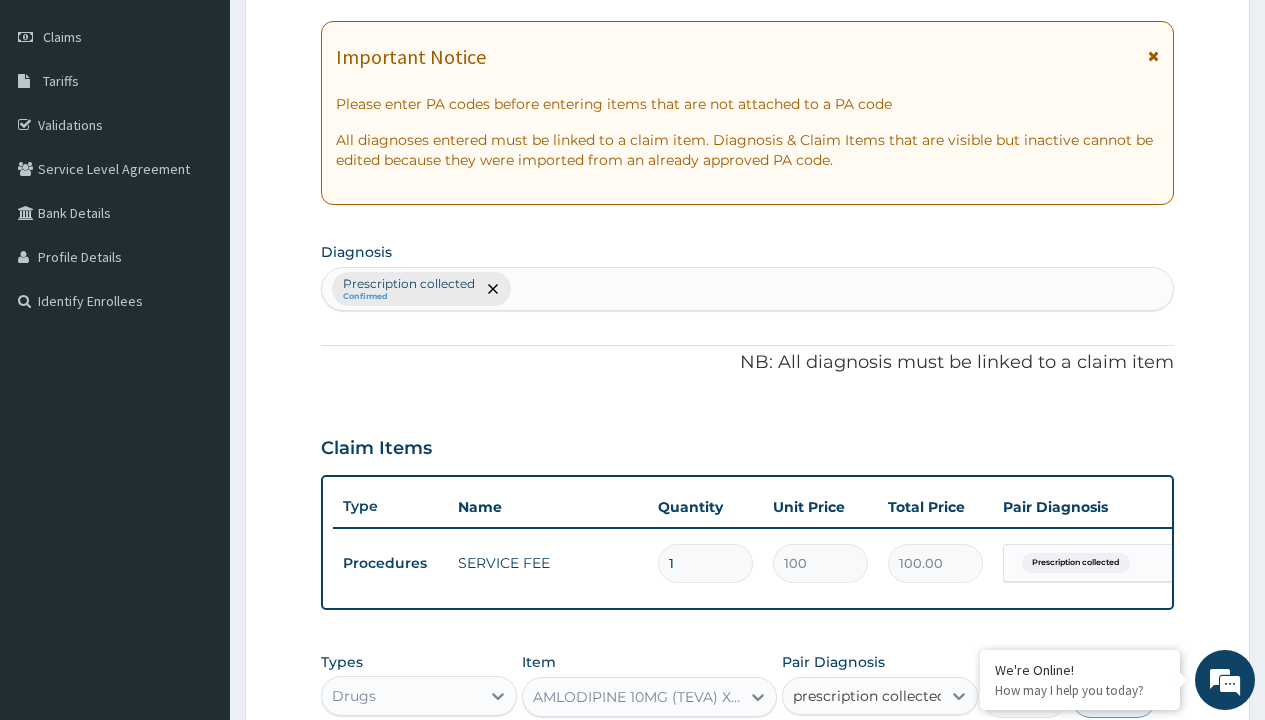 click on "Prescription collected" at bounding box center [890, 755] 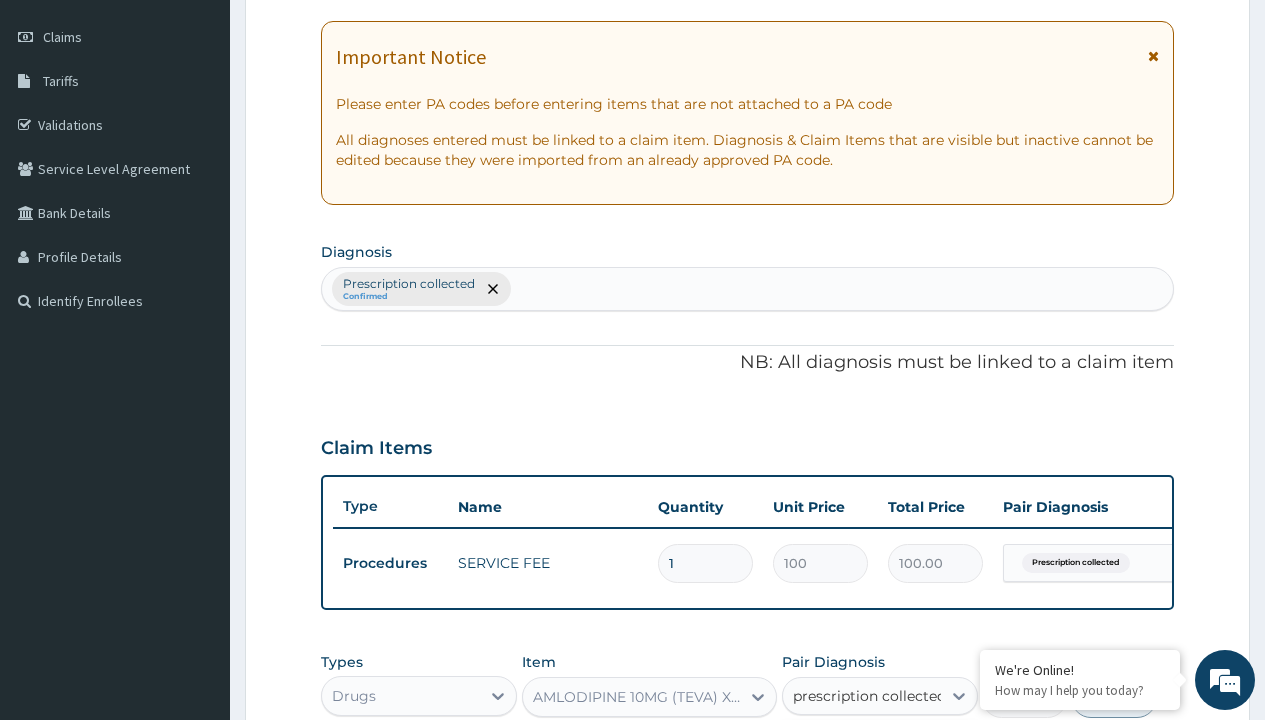 type 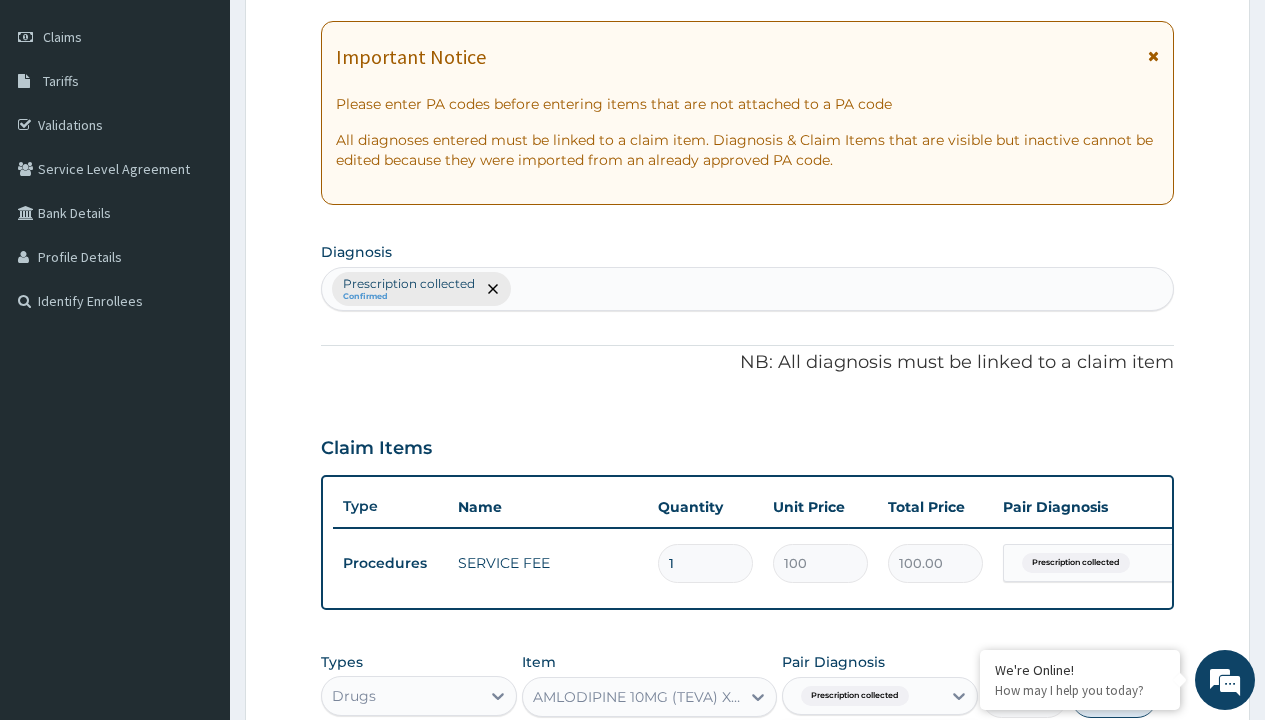 scroll, scrollTop: 642, scrollLeft: 0, axis: vertical 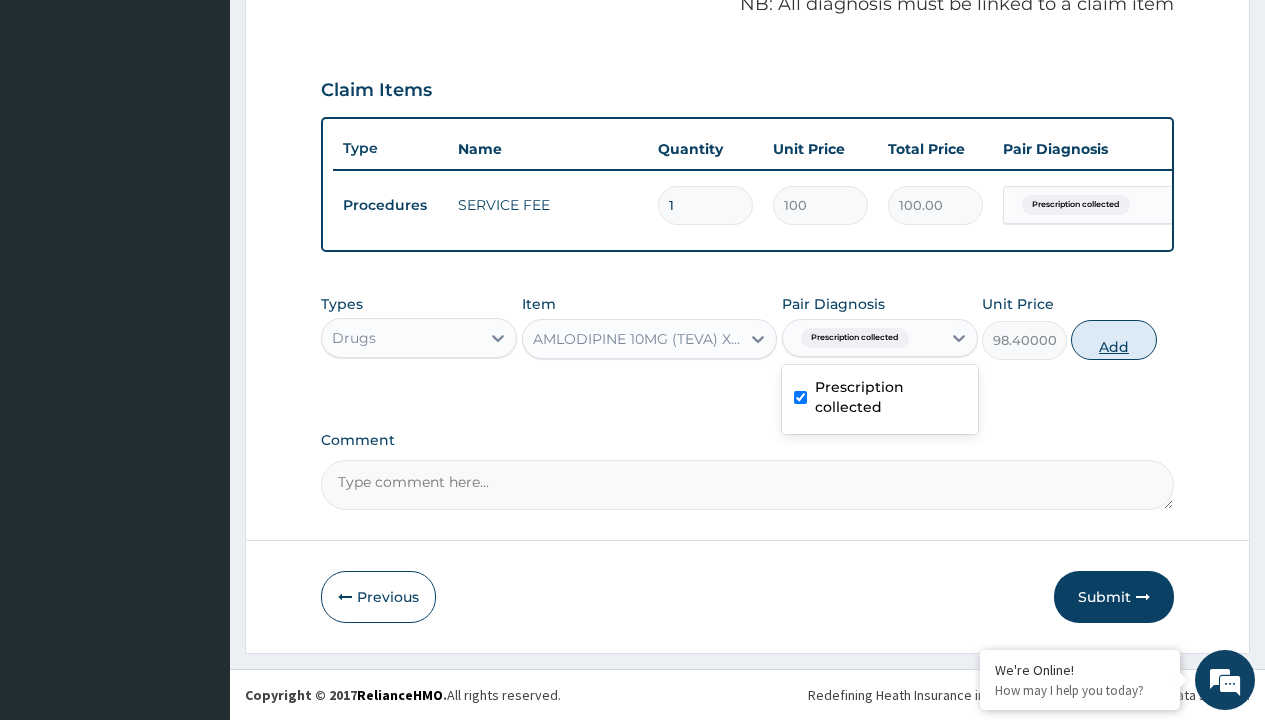 click on "Add" at bounding box center [1113, 340] 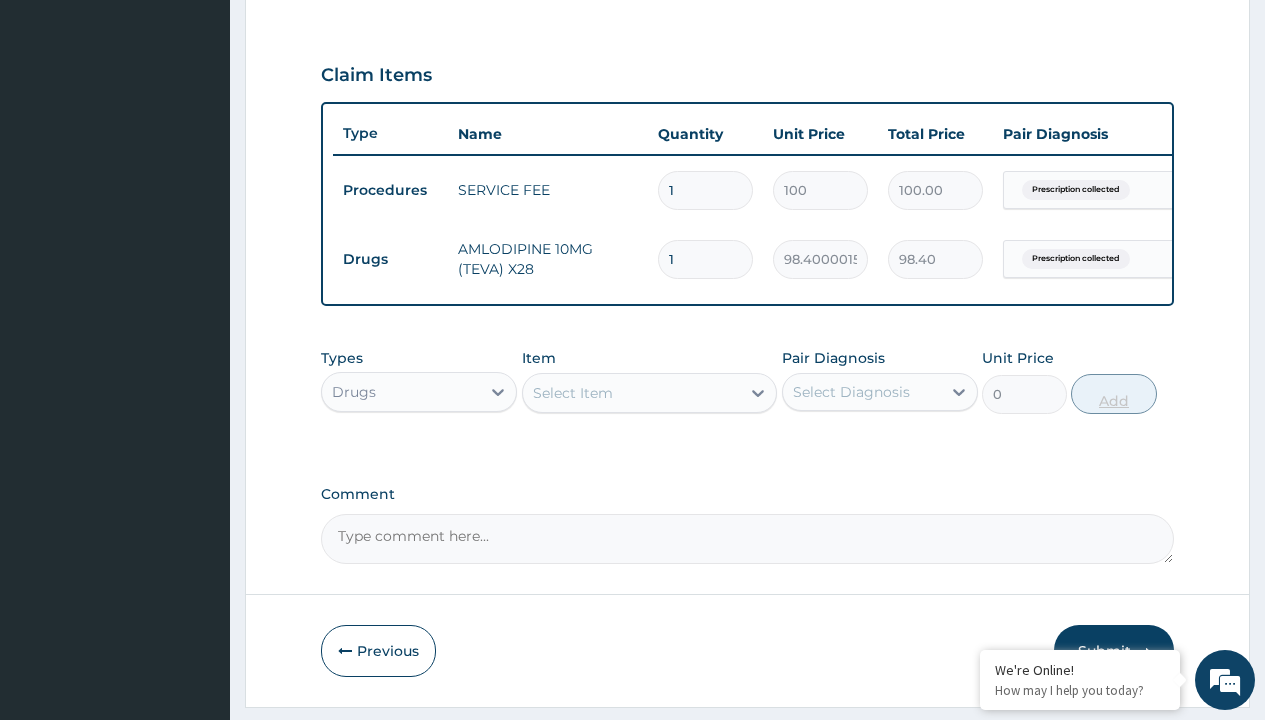 type on "28" 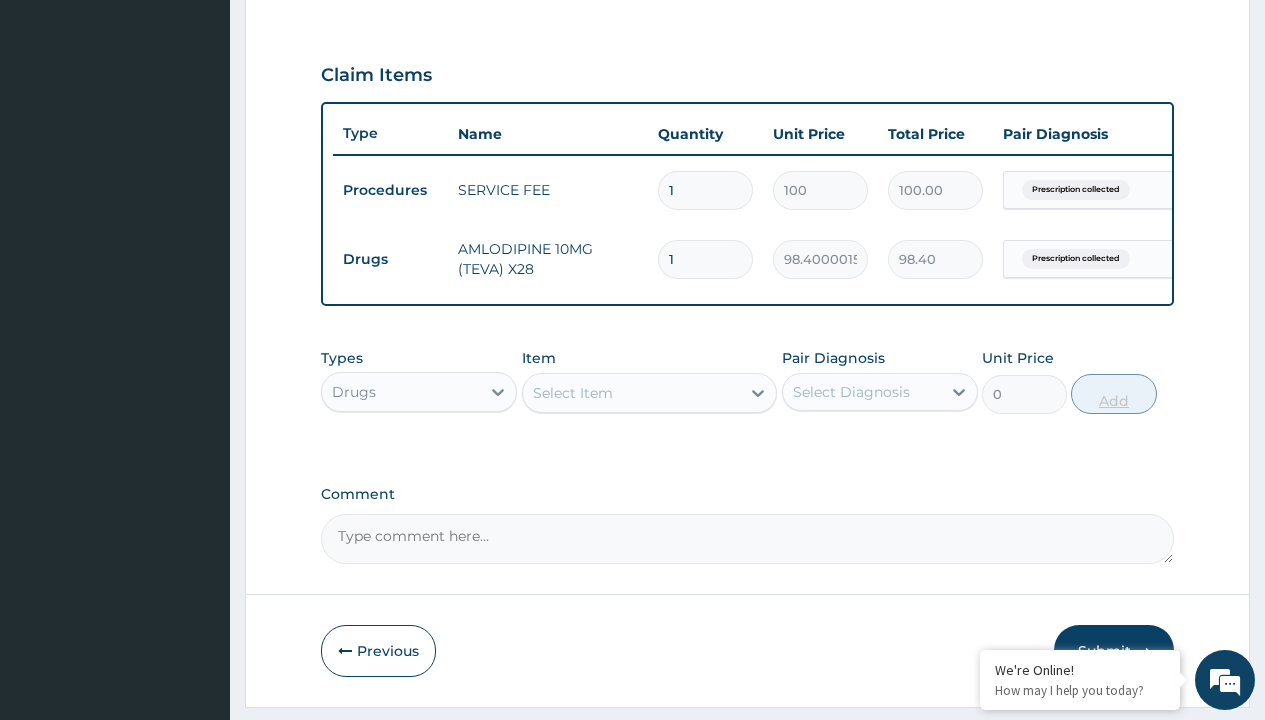 type on "2755.20" 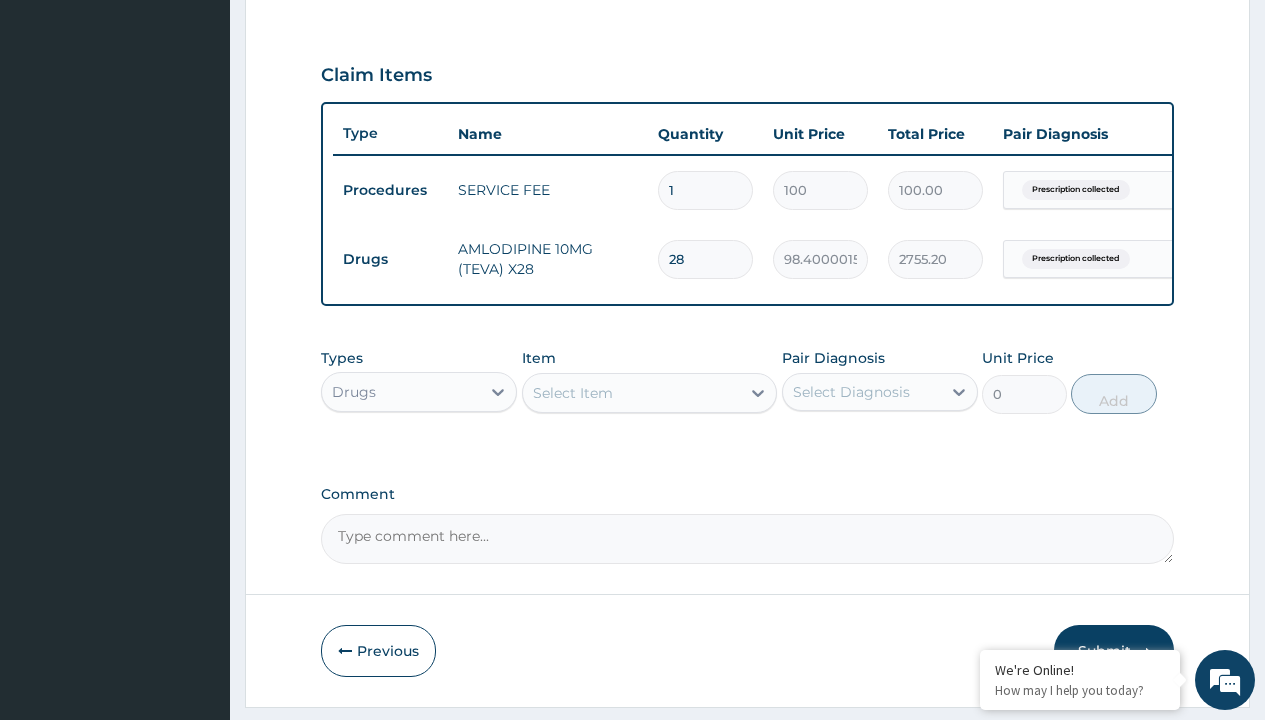 type on "28" 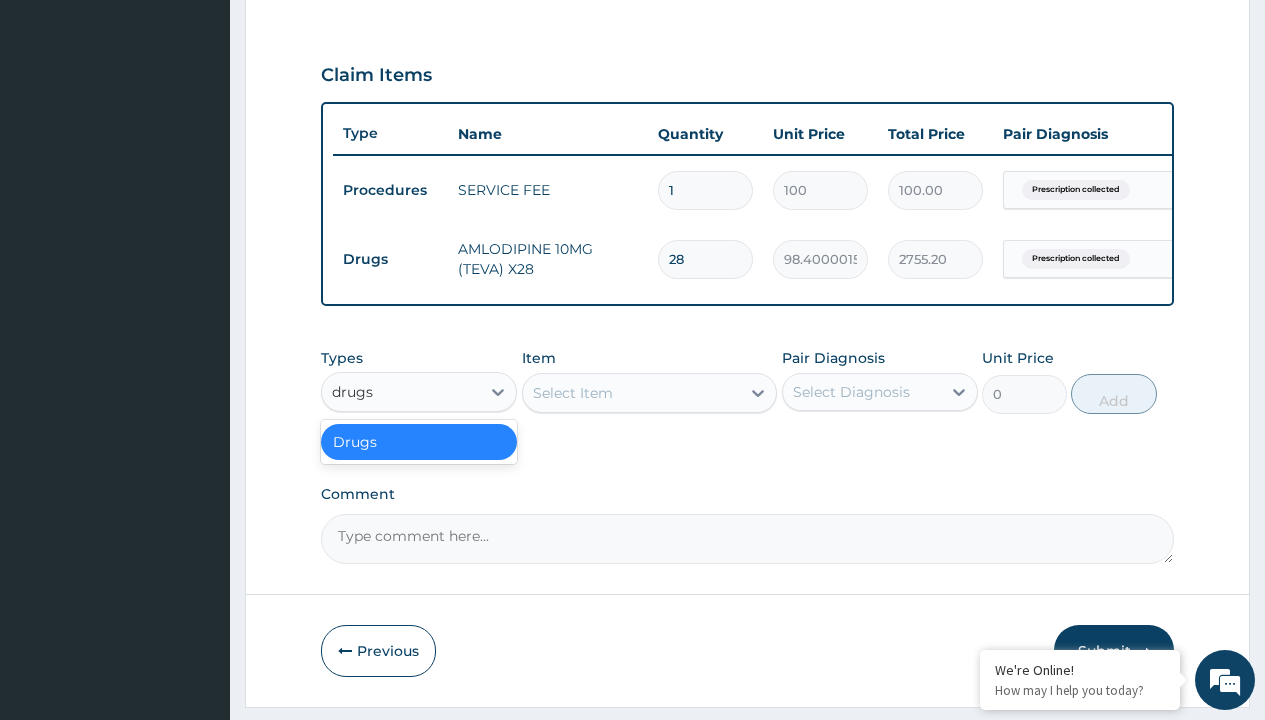 scroll, scrollTop: 0, scrollLeft: 0, axis: both 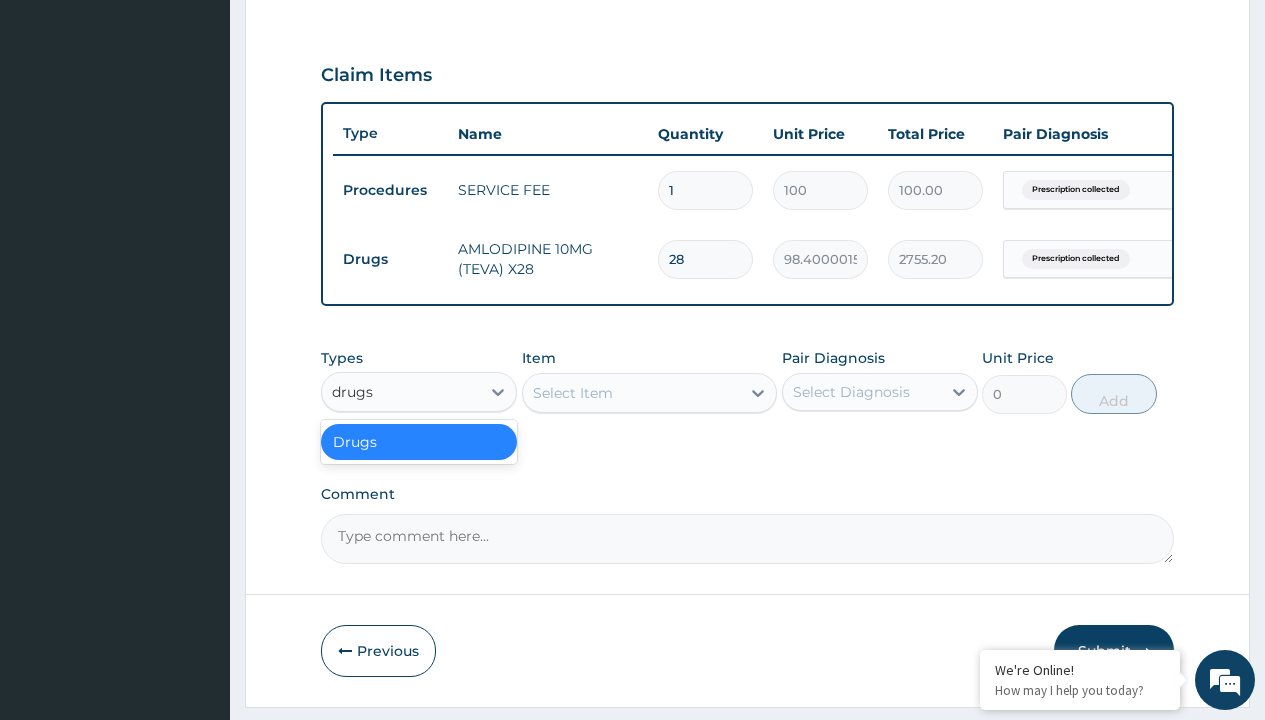 click on "Drugs" at bounding box center (419, 442) 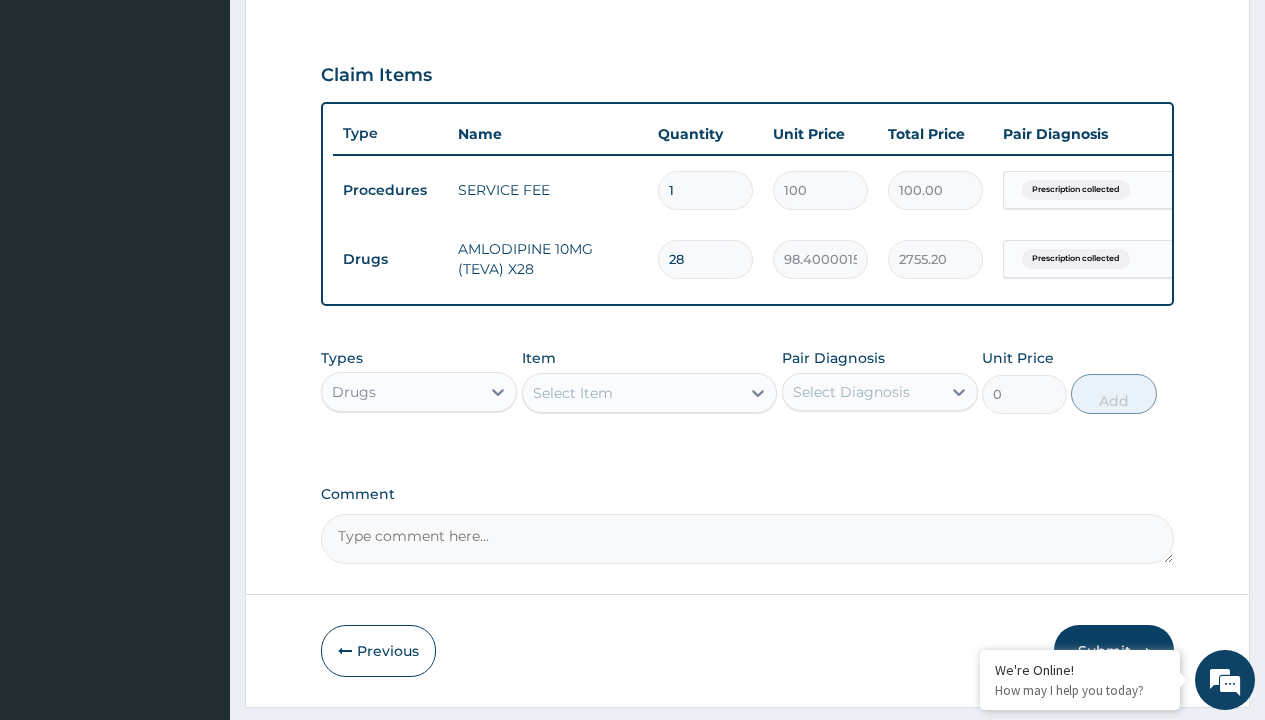 click on "Select Item" at bounding box center (573, 393) 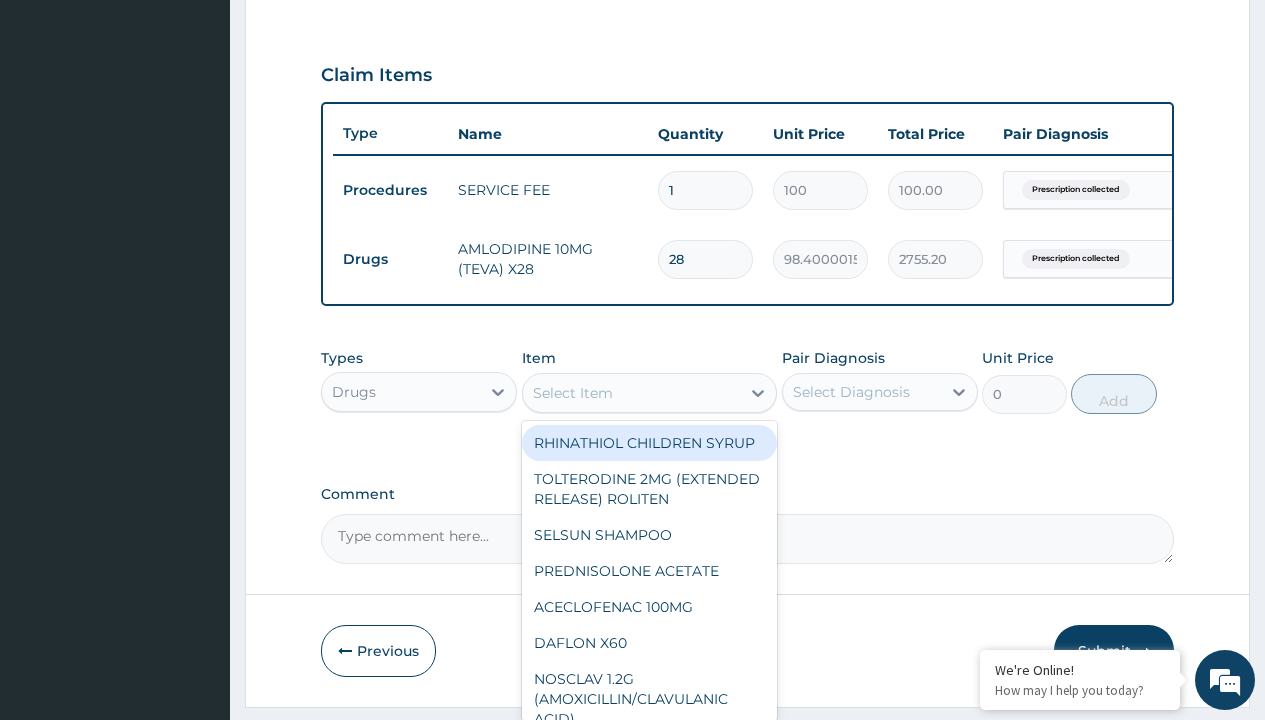 type on "clopidogrel 75mg" 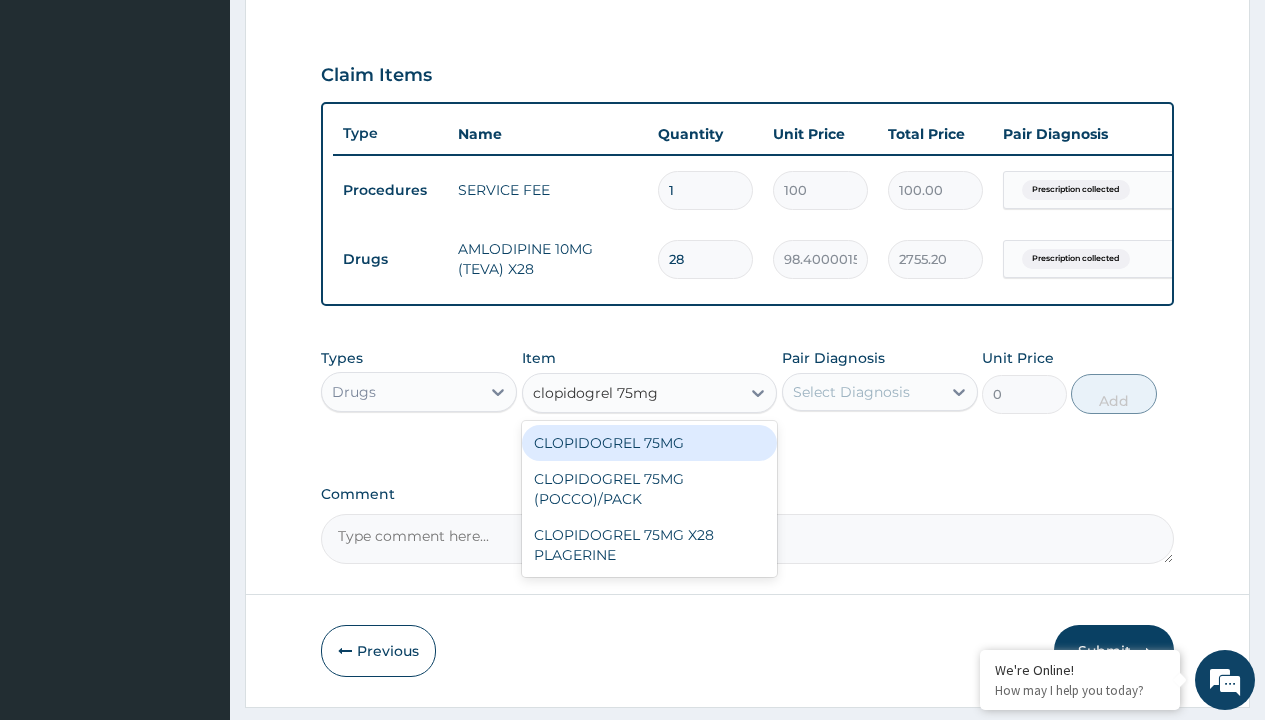 scroll, scrollTop: 0, scrollLeft: 0, axis: both 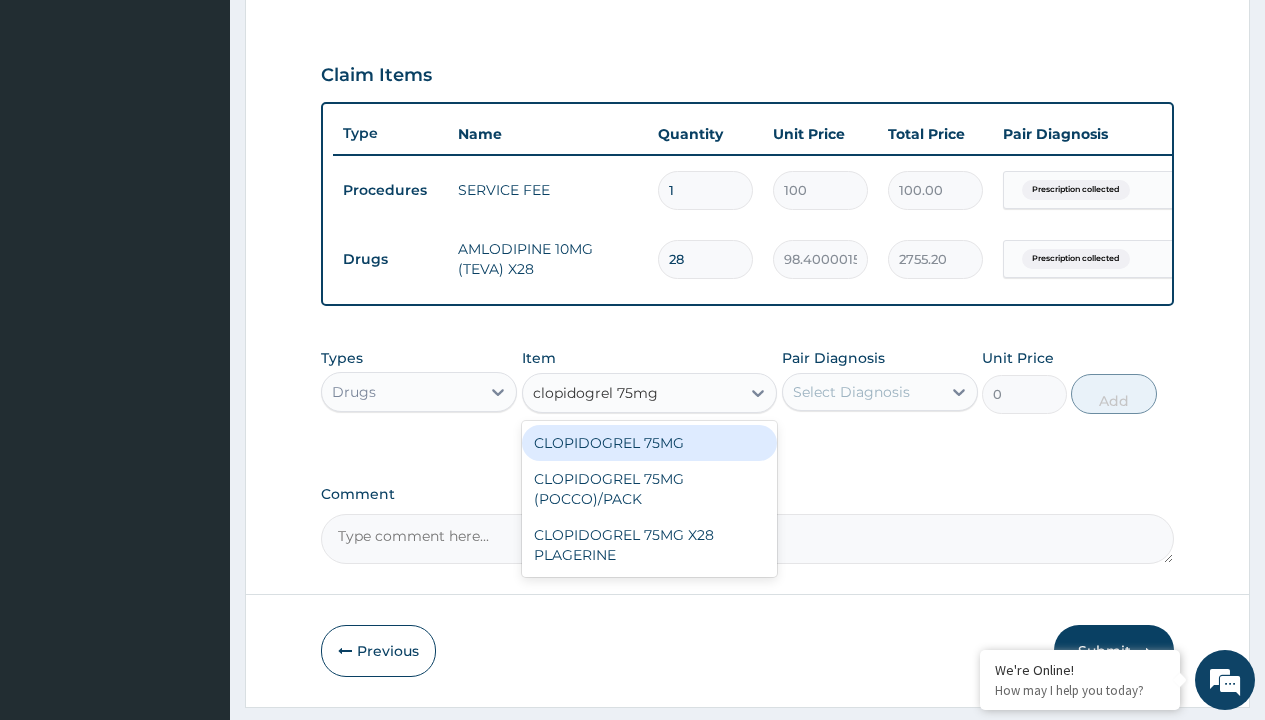 click on "CLOPIDOGREL 75MG" at bounding box center (650, 443) 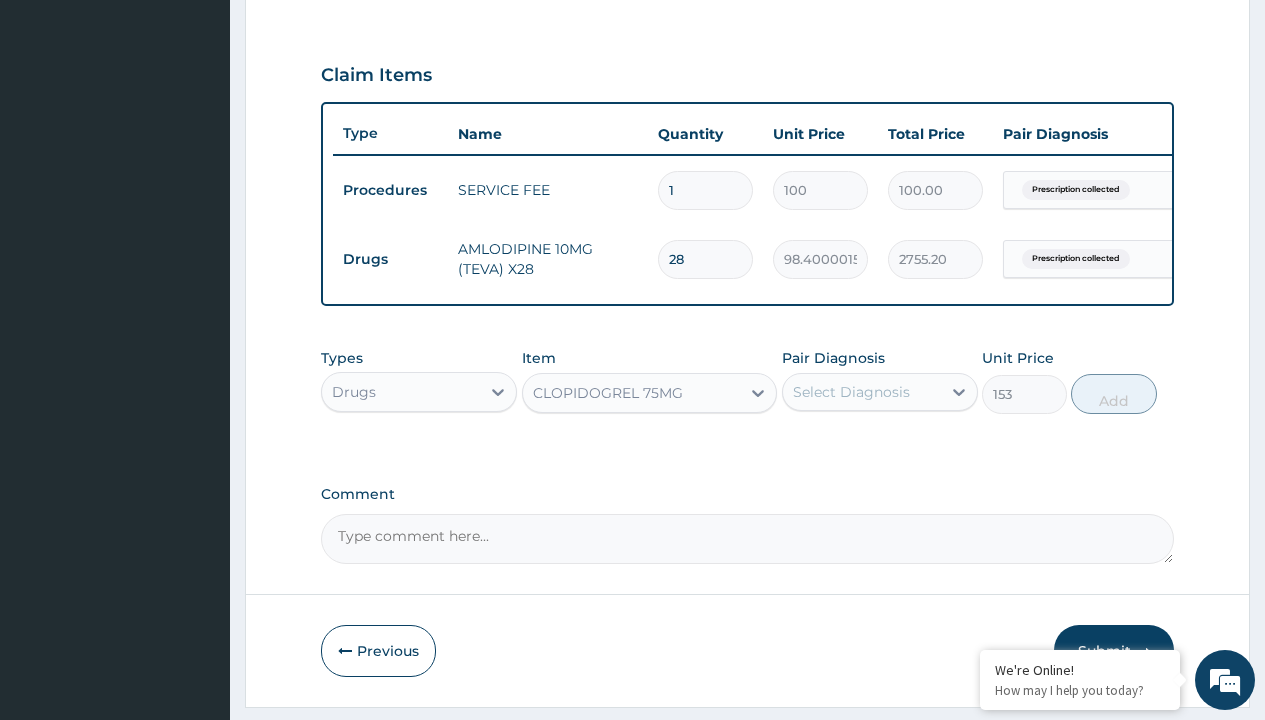 click on "Prescription collected" at bounding box center [409, -89] 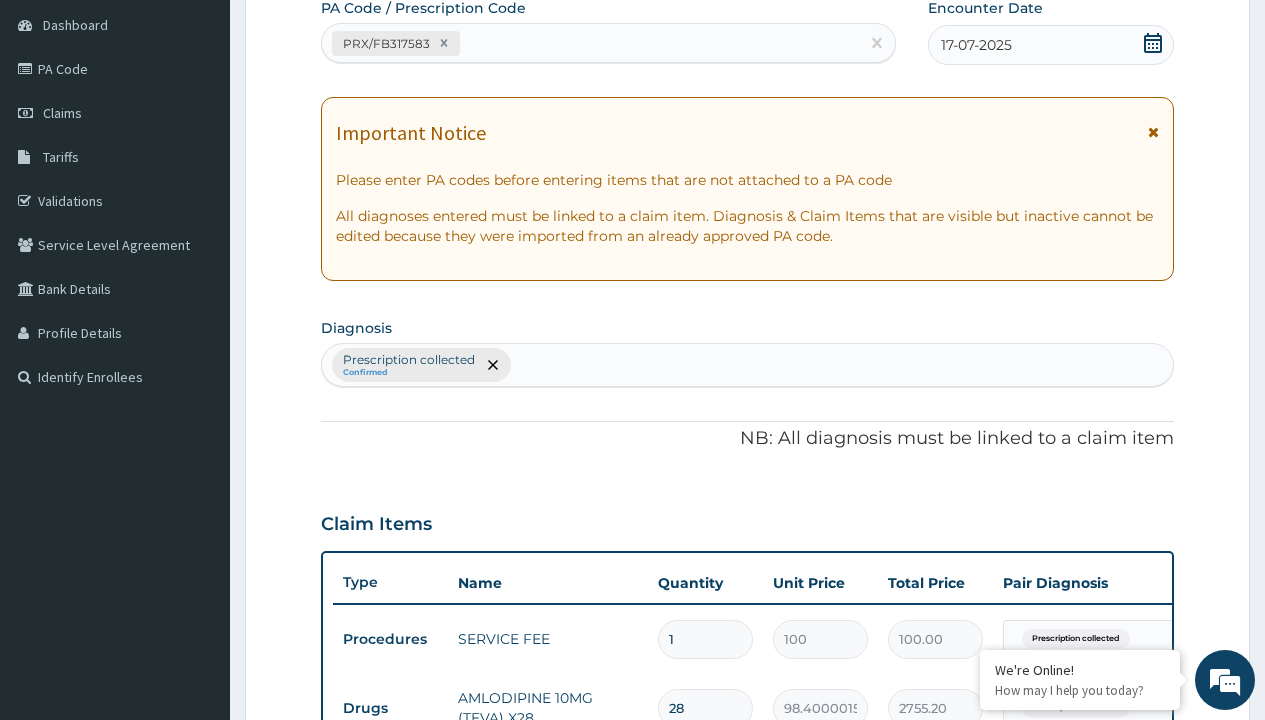 type on "prescription collected" 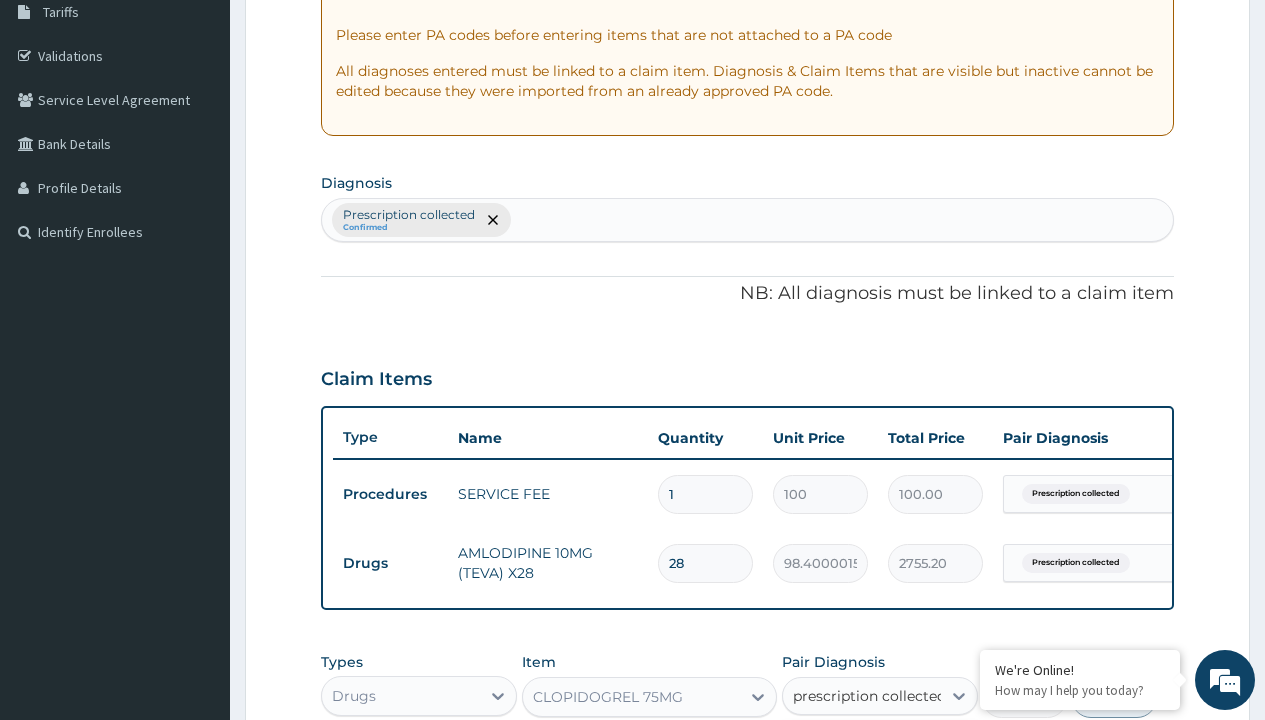 click on "Prescription collected" at bounding box center (890, 755) 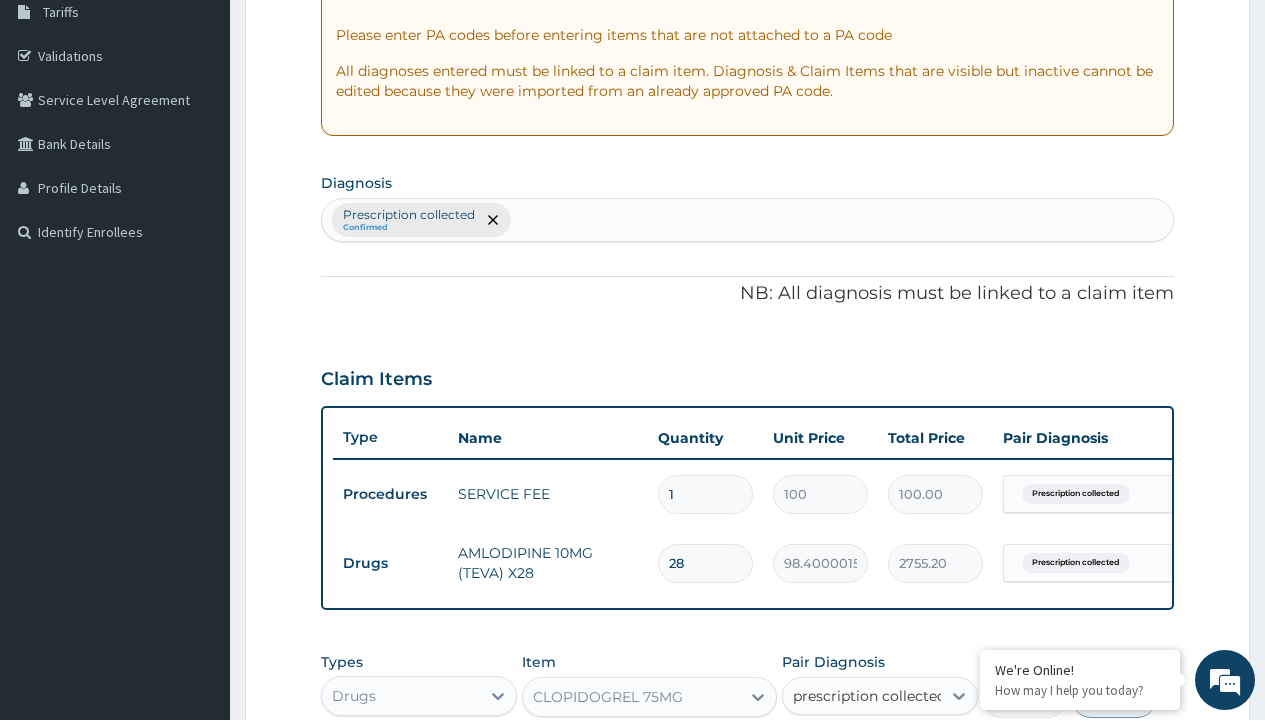 type 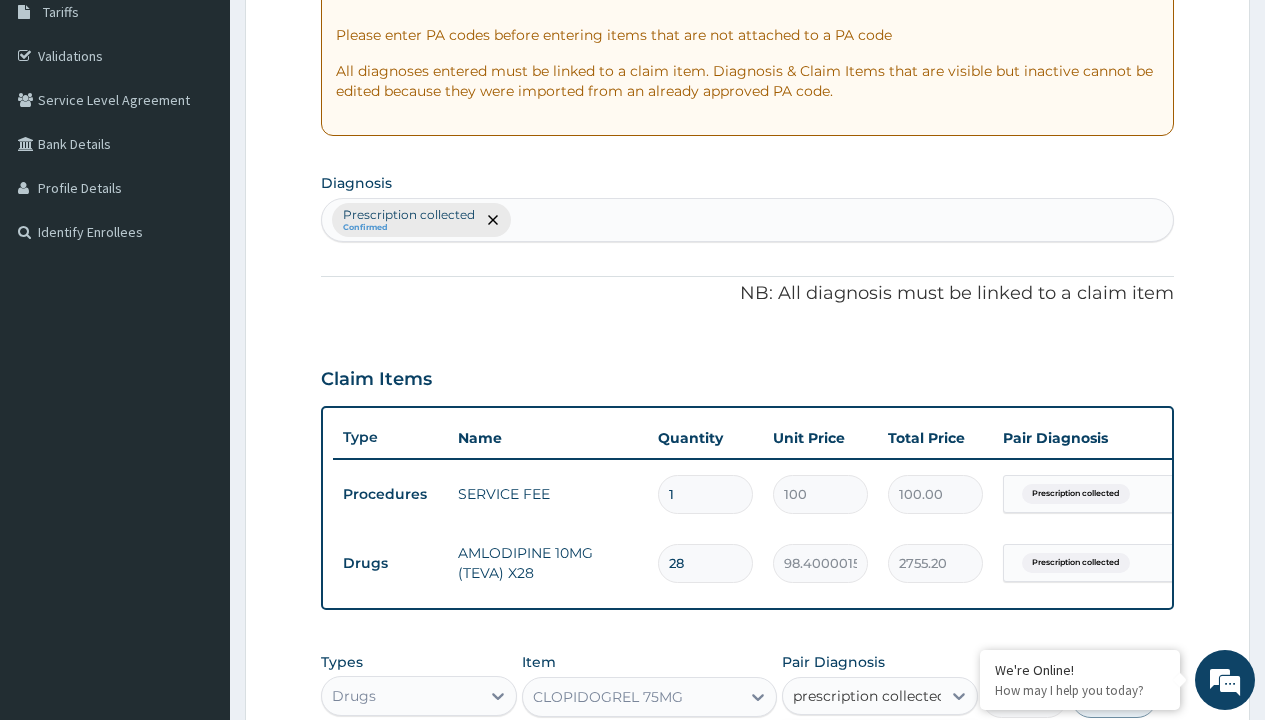 checkbox on "true" 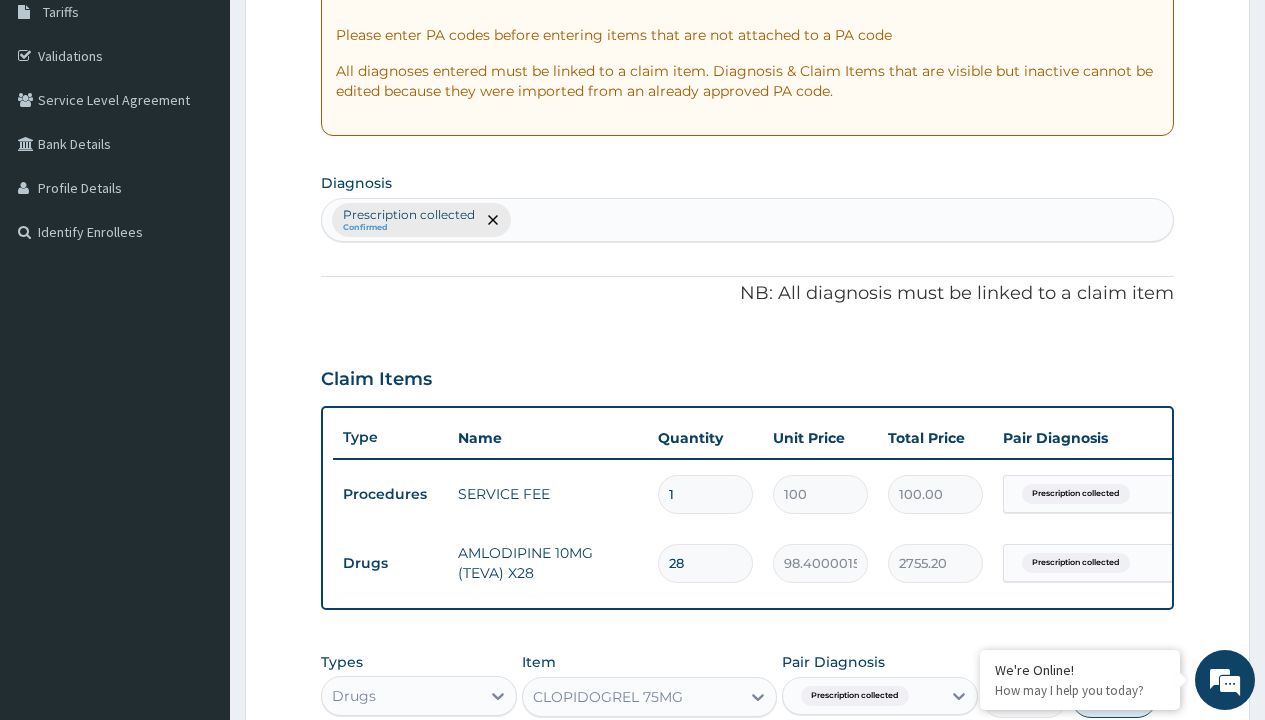 scroll, scrollTop: 711, scrollLeft: 0, axis: vertical 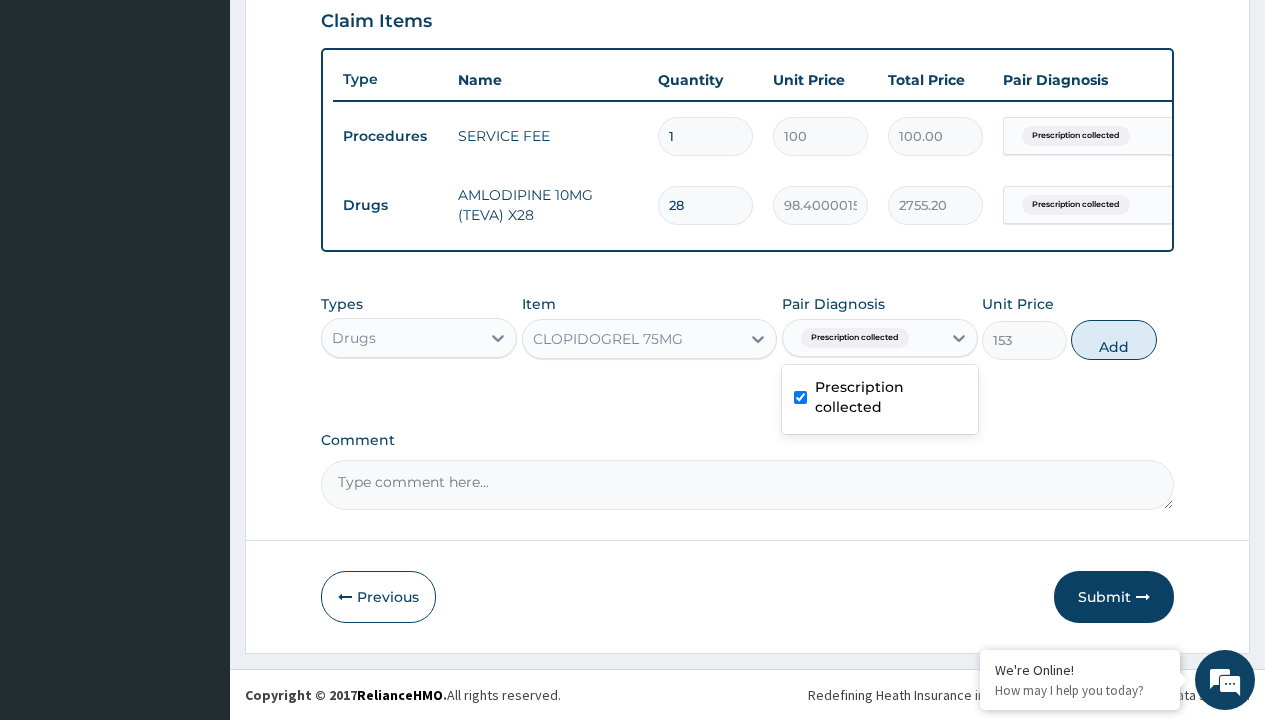 click on "Add" at bounding box center (1113, 340) 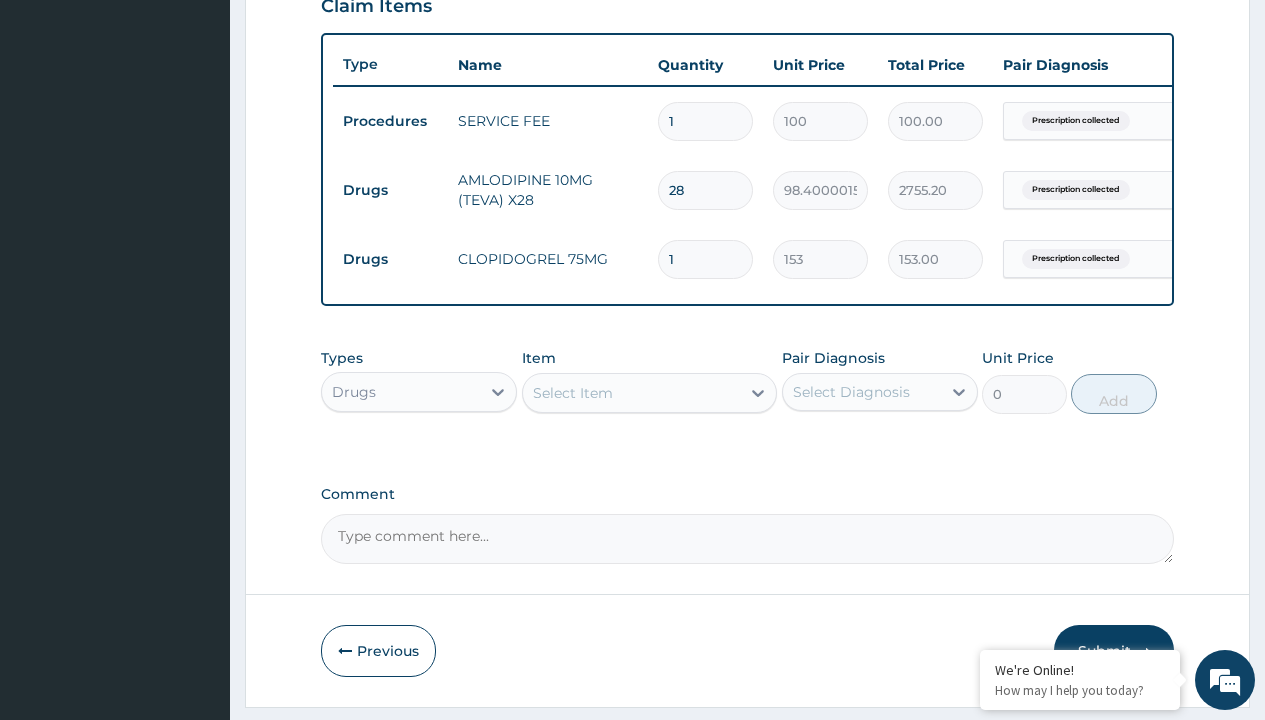 type on "30" 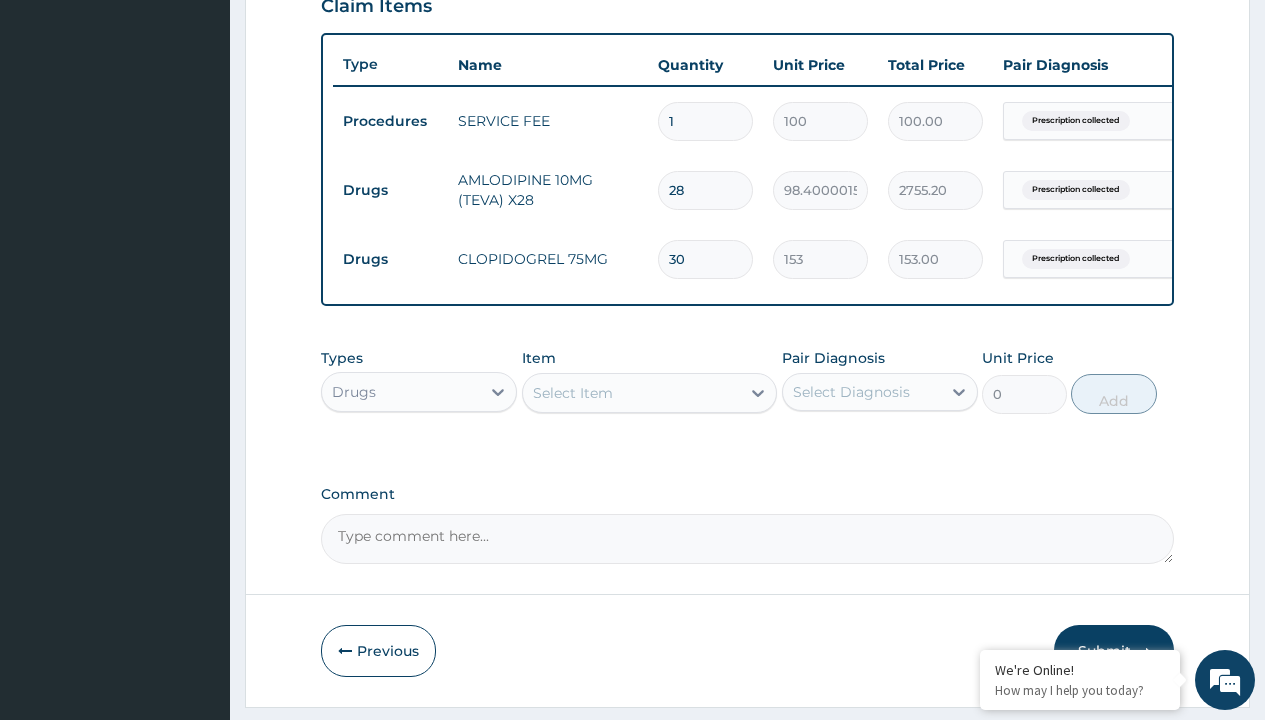 type on "4590.00" 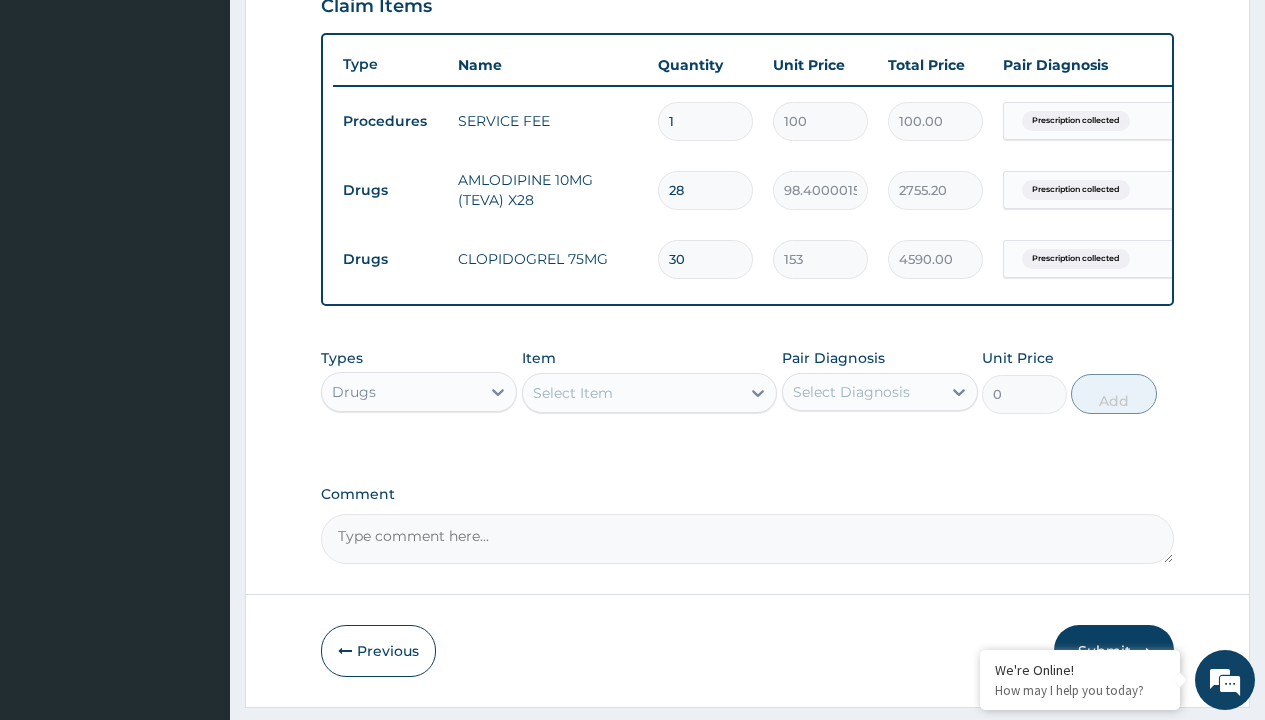 type on "30" 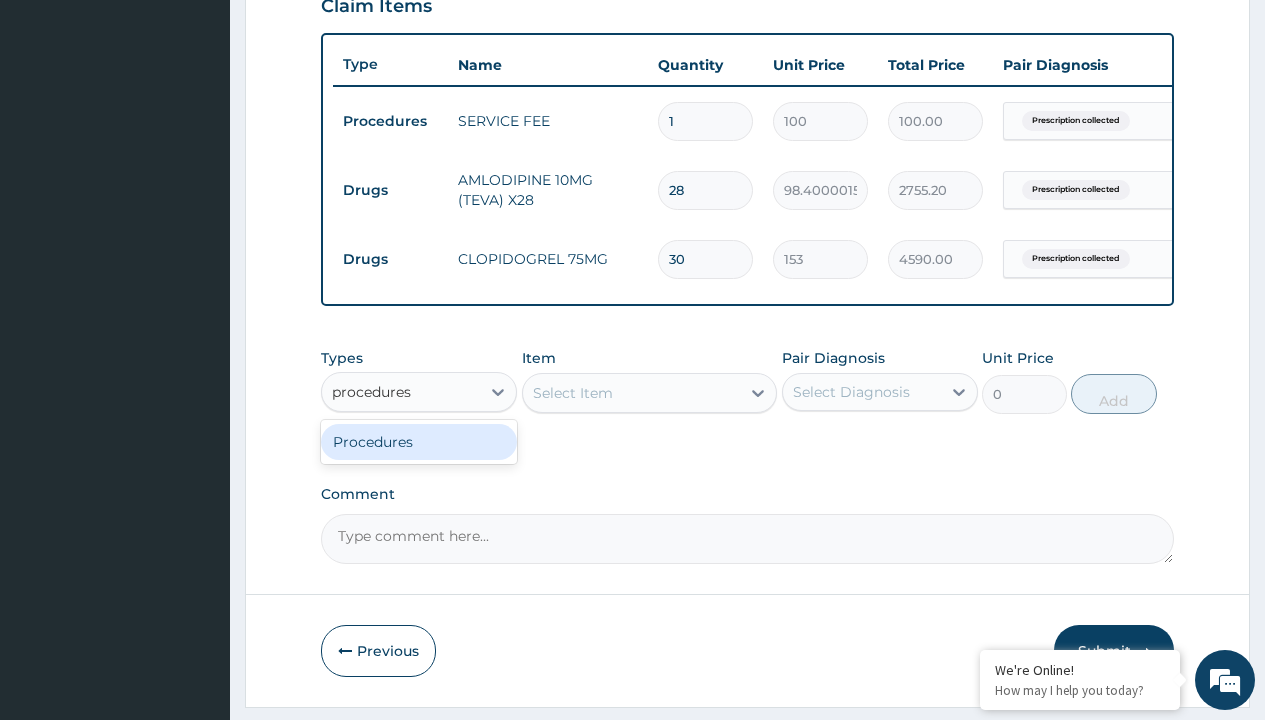 click on "Procedures" at bounding box center (419, 442) 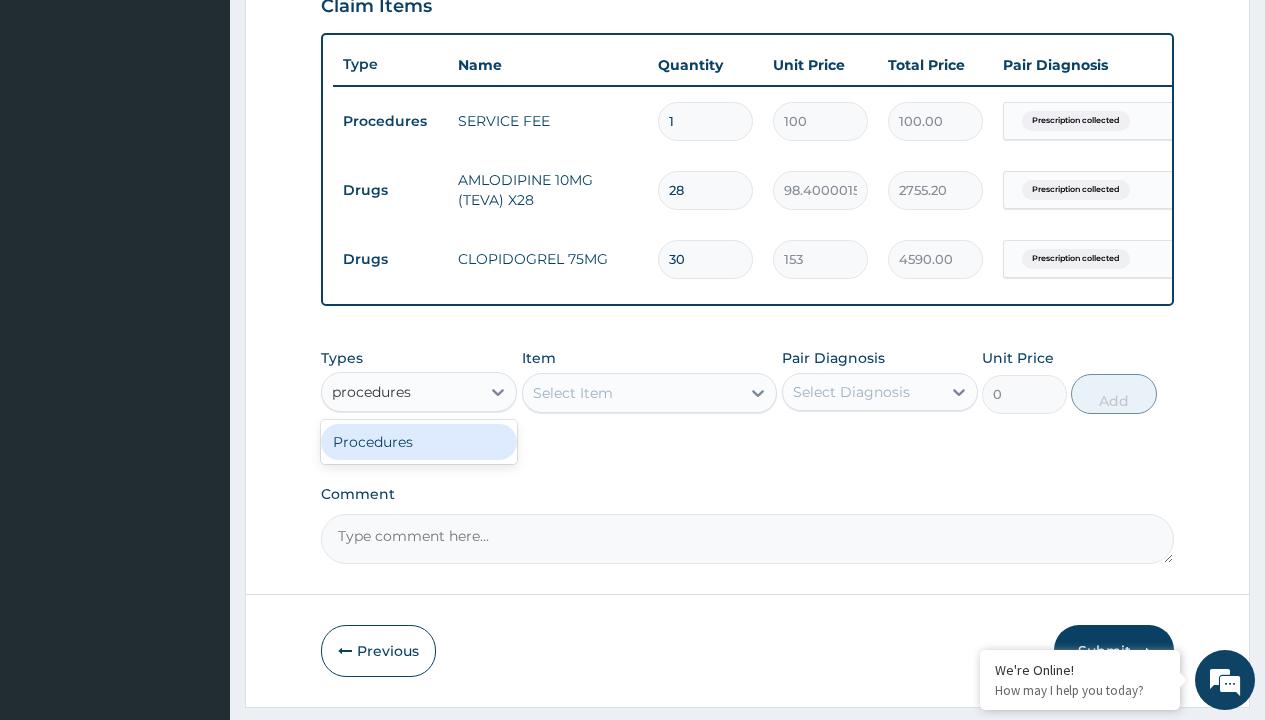 type 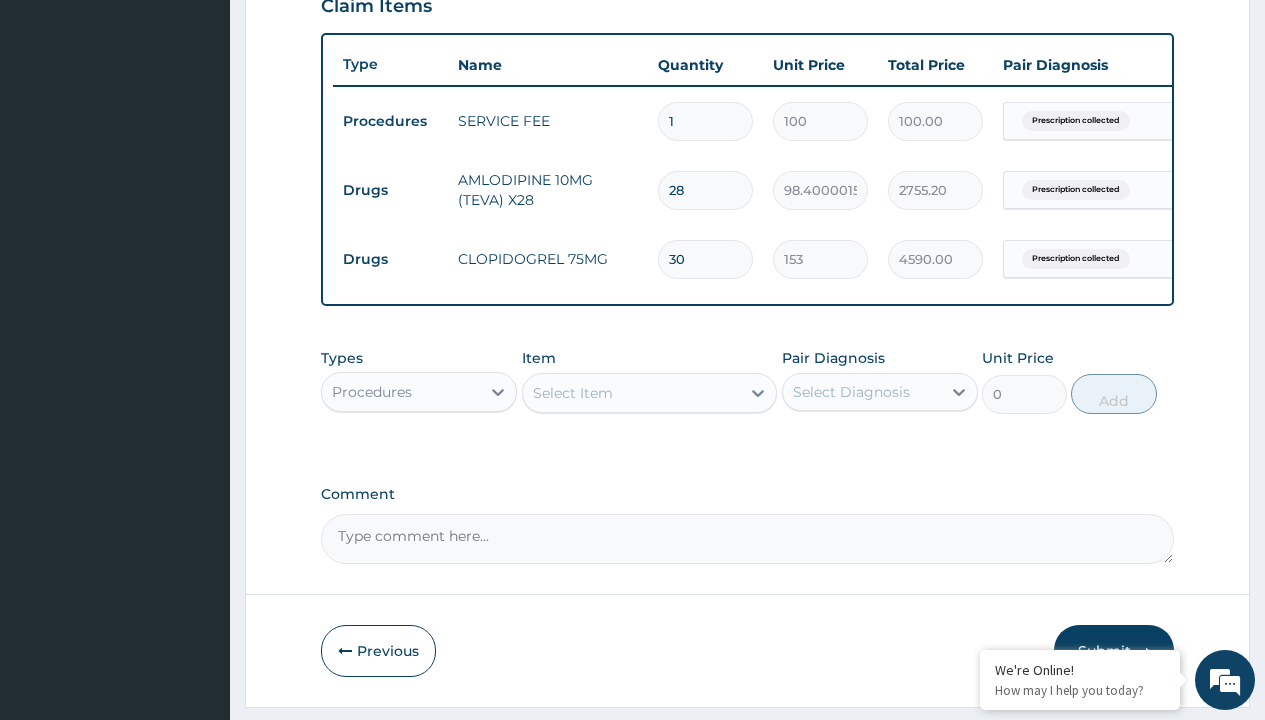 click on "Select Item" at bounding box center (573, 393) 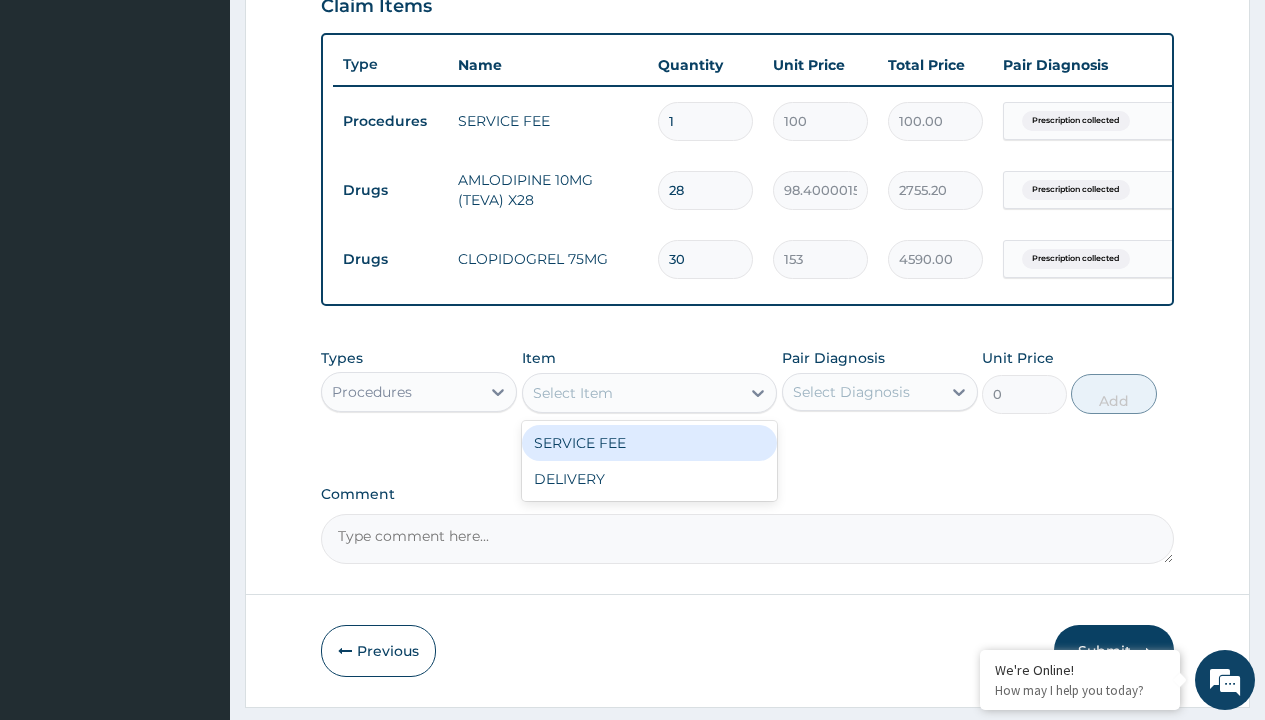 type on "delivery" 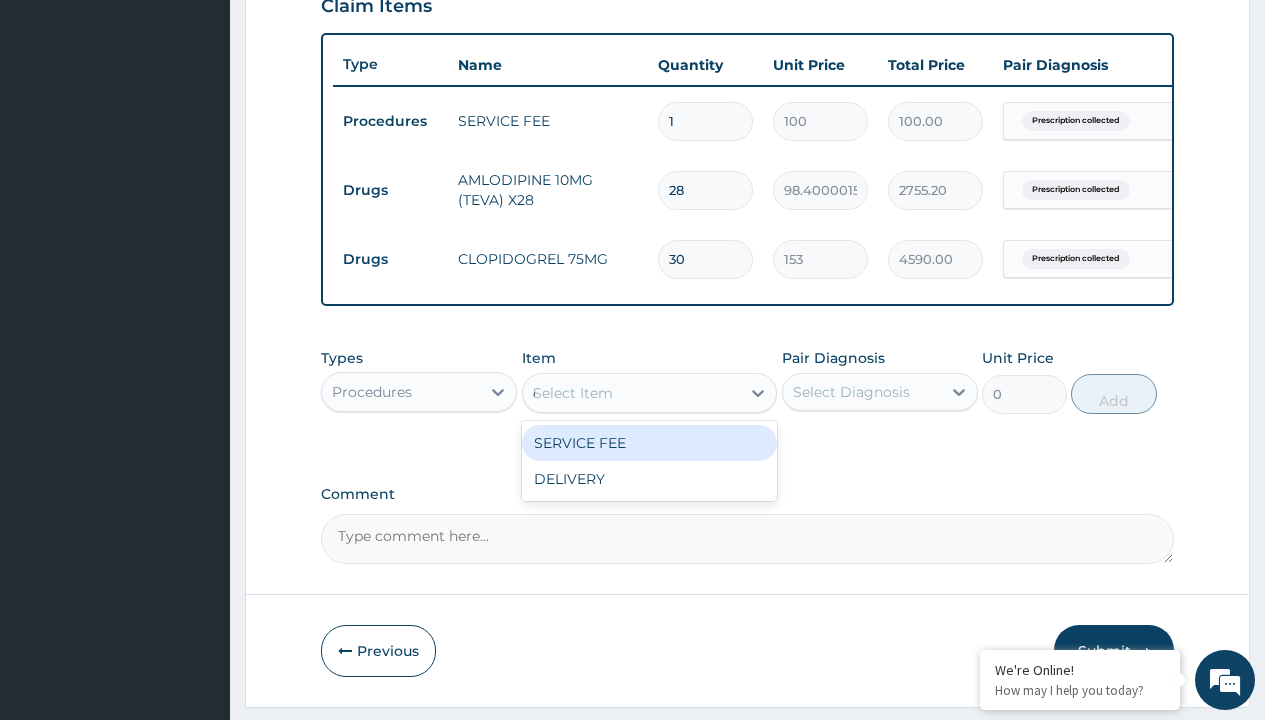 scroll, scrollTop: 0, scrollLeft: 0, axis: both 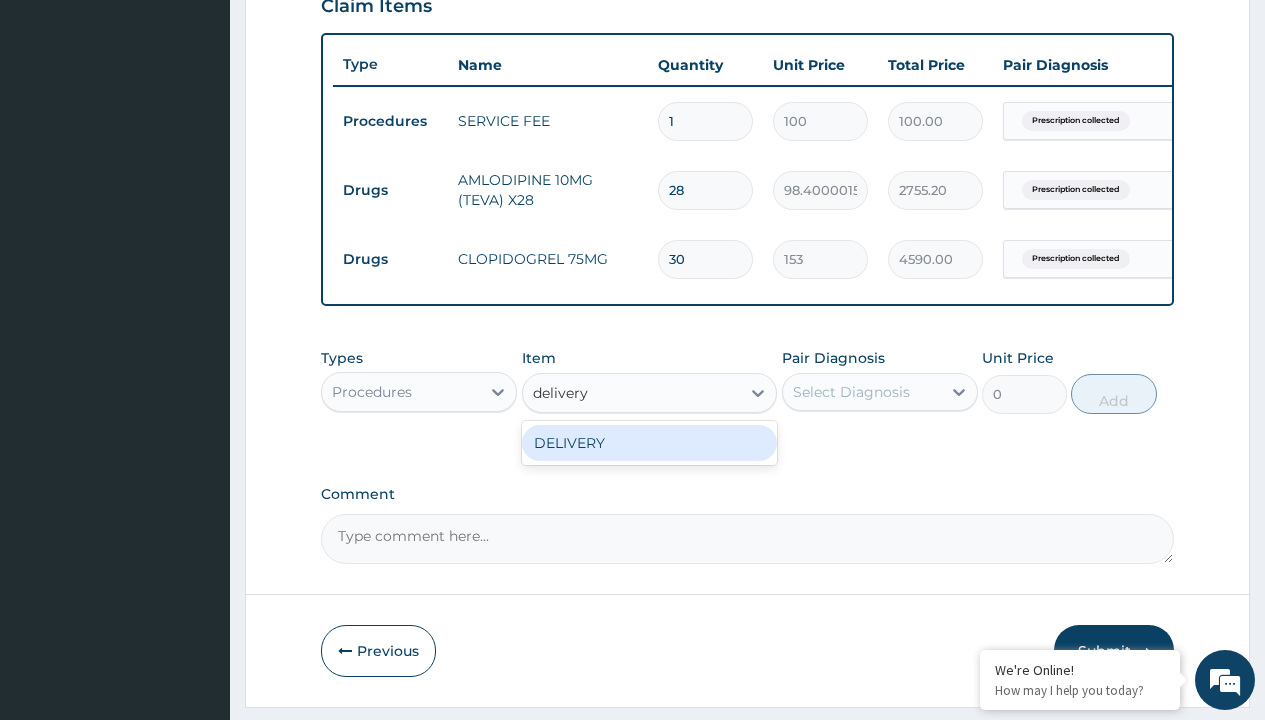 click on "DELIVERY" at bounding box center [650, 443] 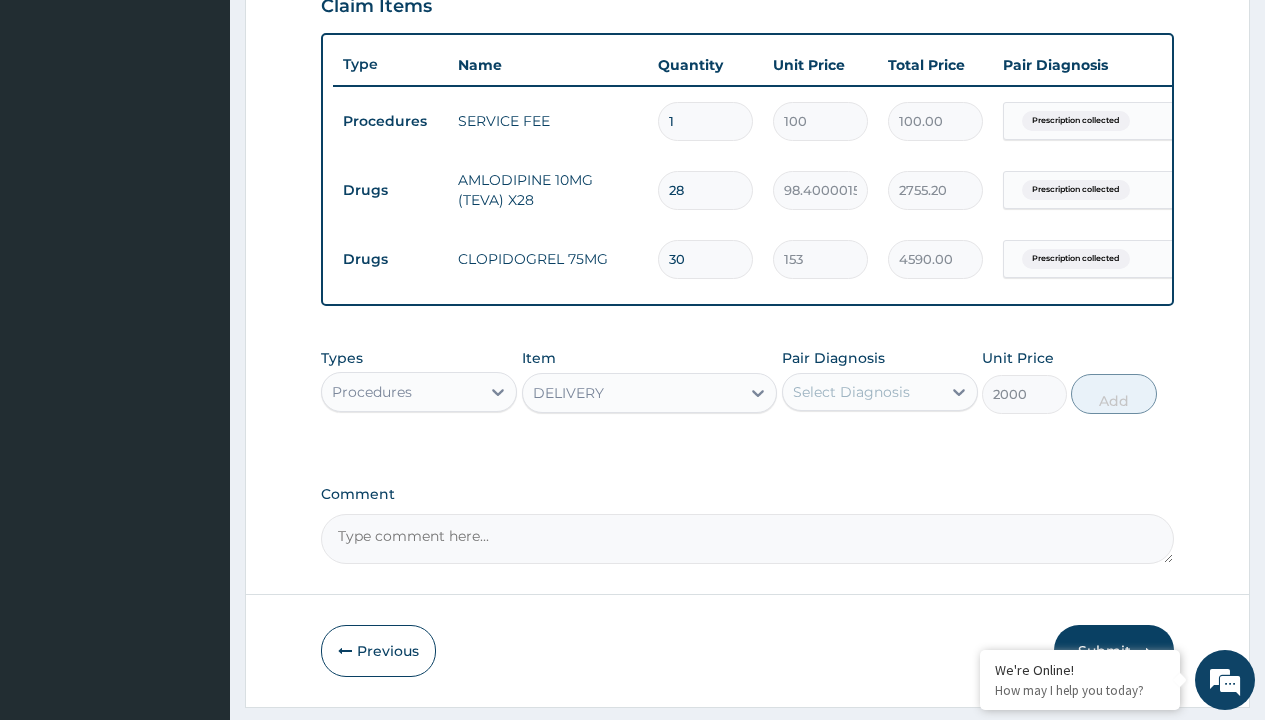 click on "Prescription collected" at bounding box center (409, -158) 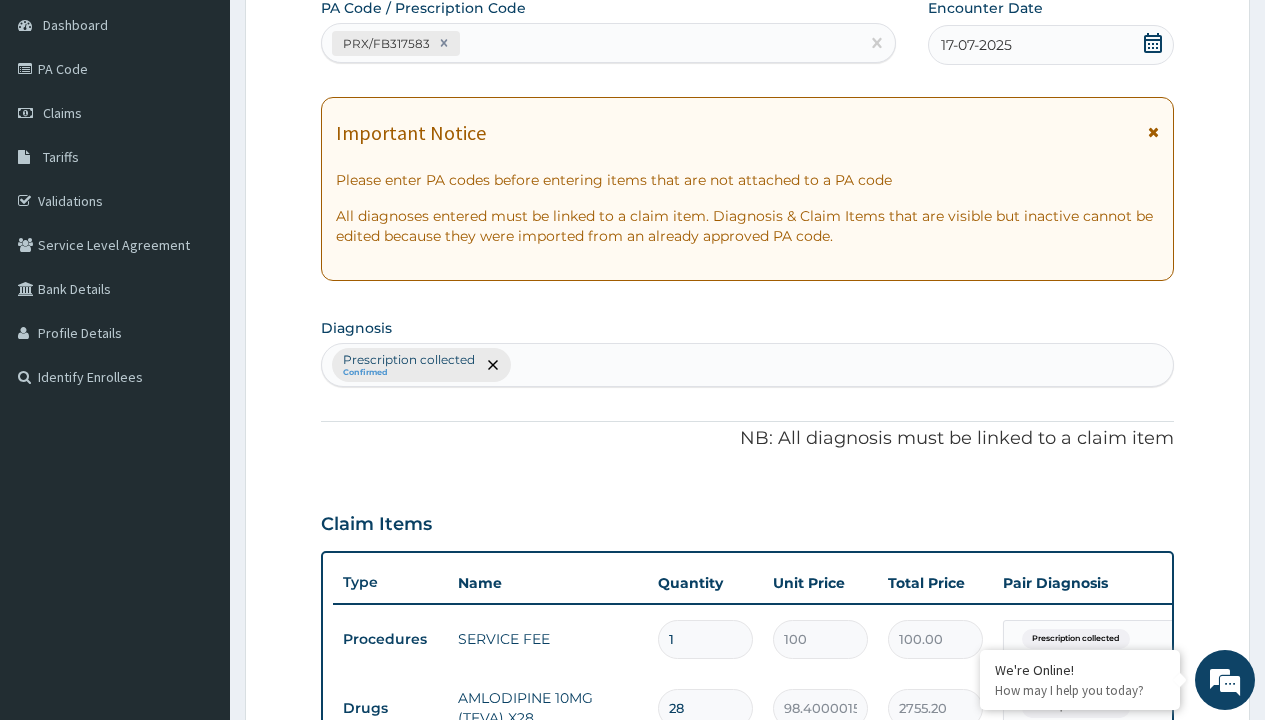 scroll, scrollTop: 407, scrollLeft: 0, axis: vertical 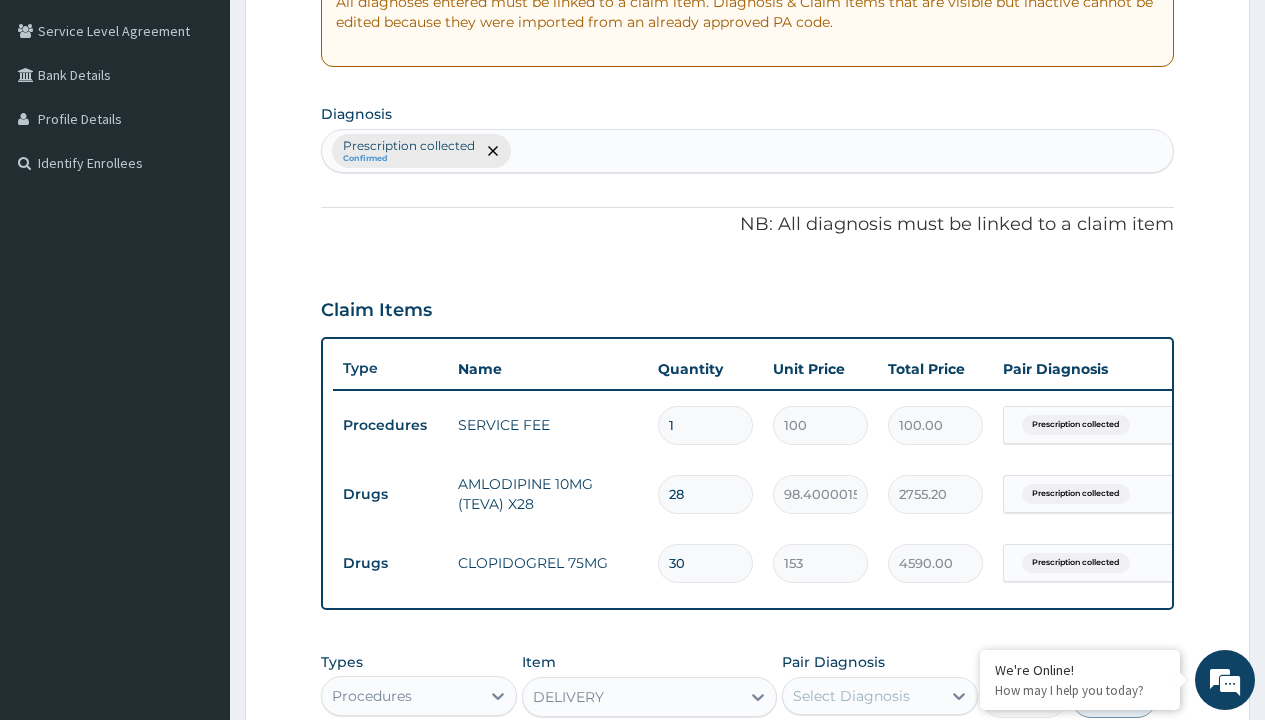 type on "prescription collected" 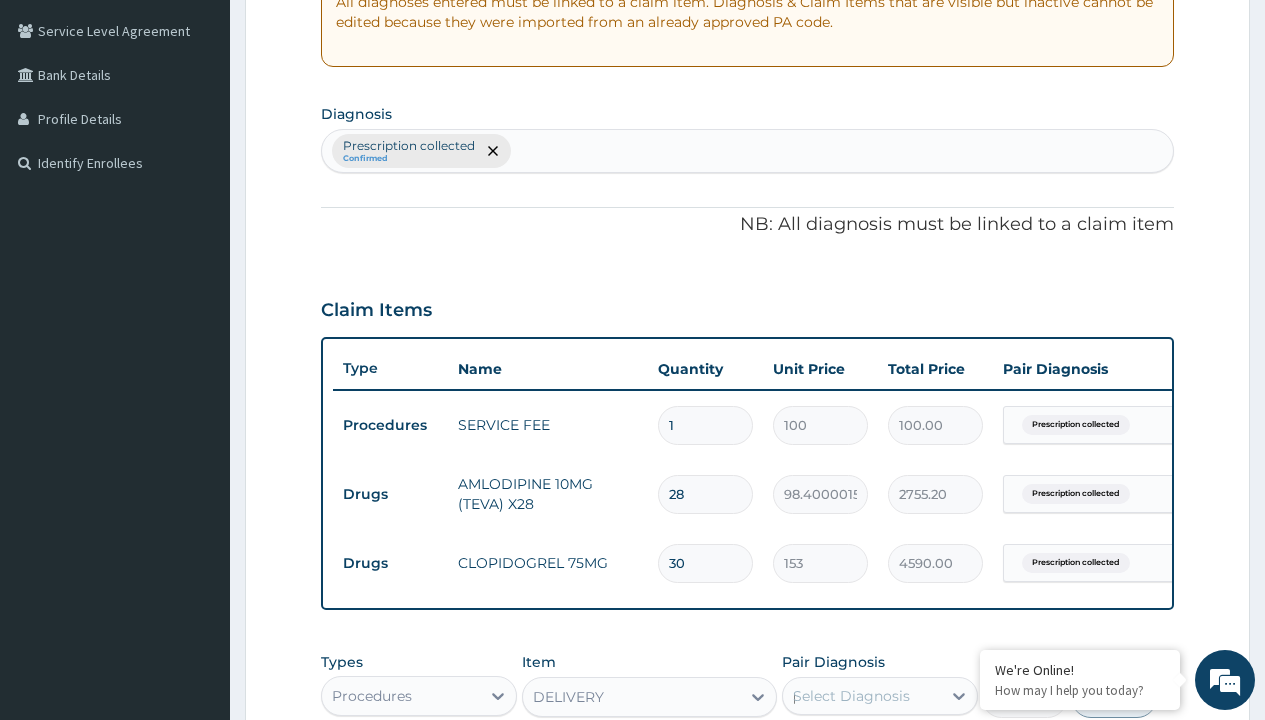 scroll, scrollTop: 0, scrollLeft: 0, axis: both 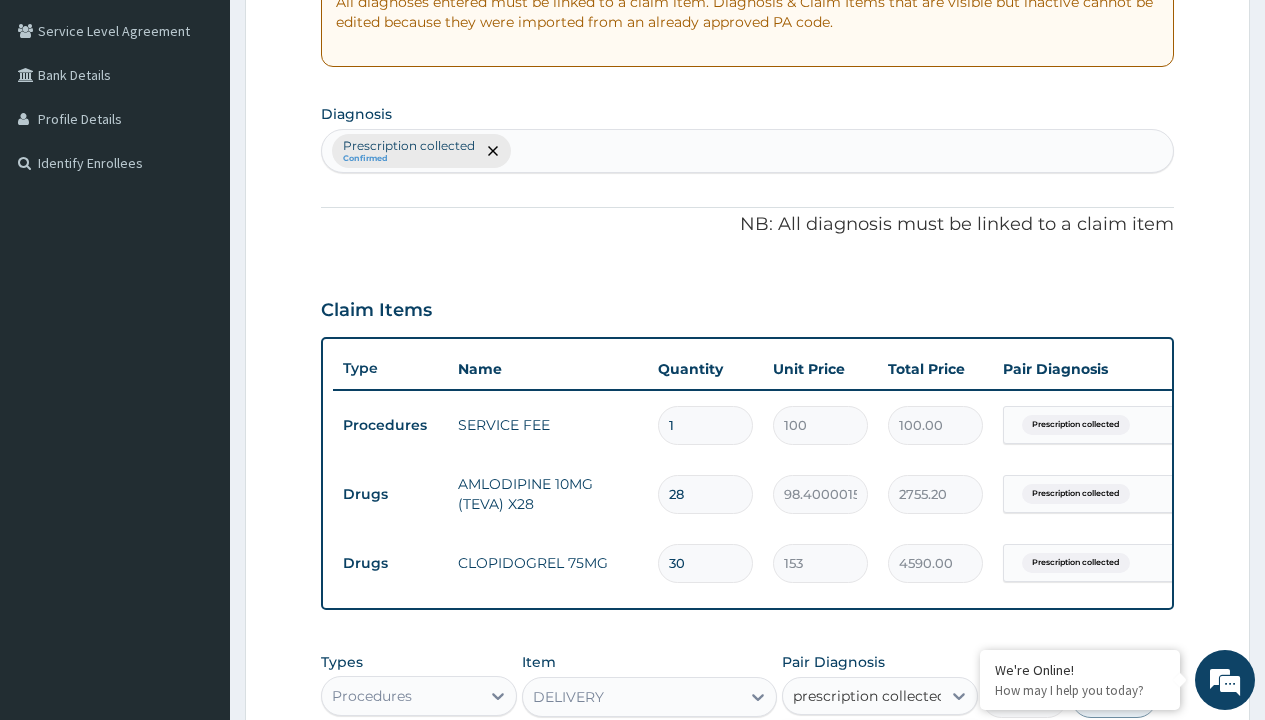click on "Prescription collected" at bounding box center [890, 755] 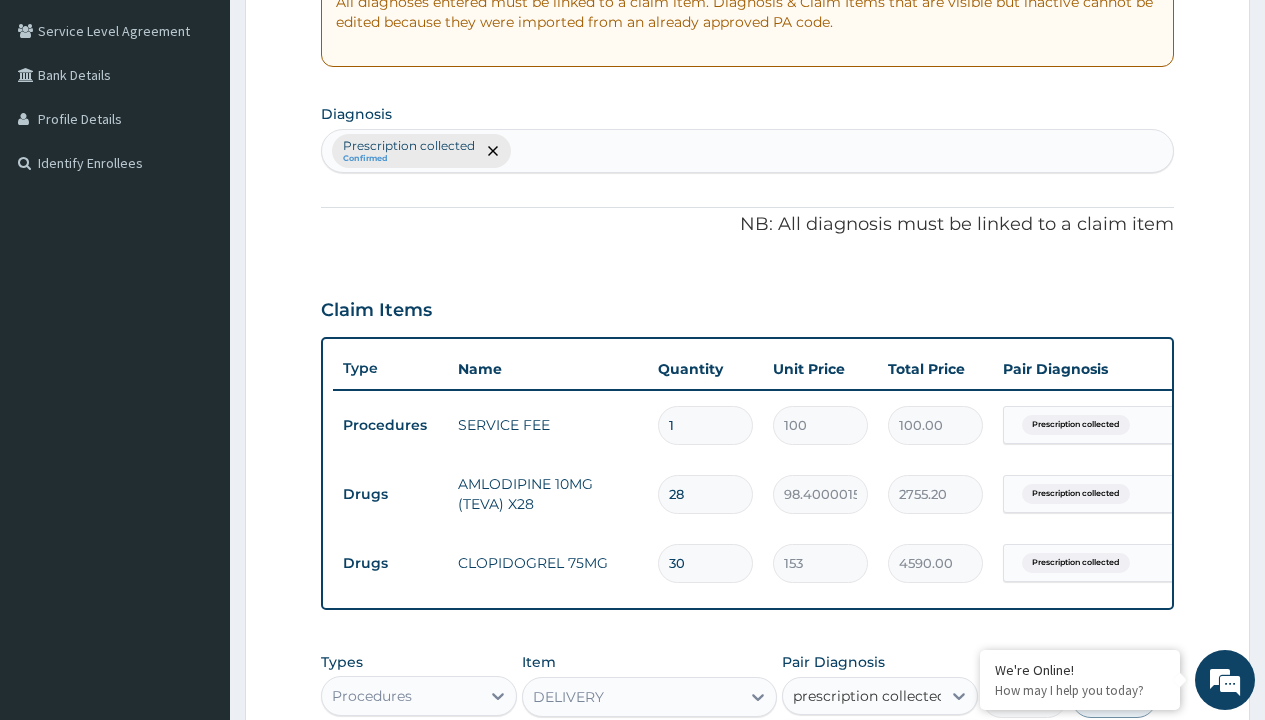 type 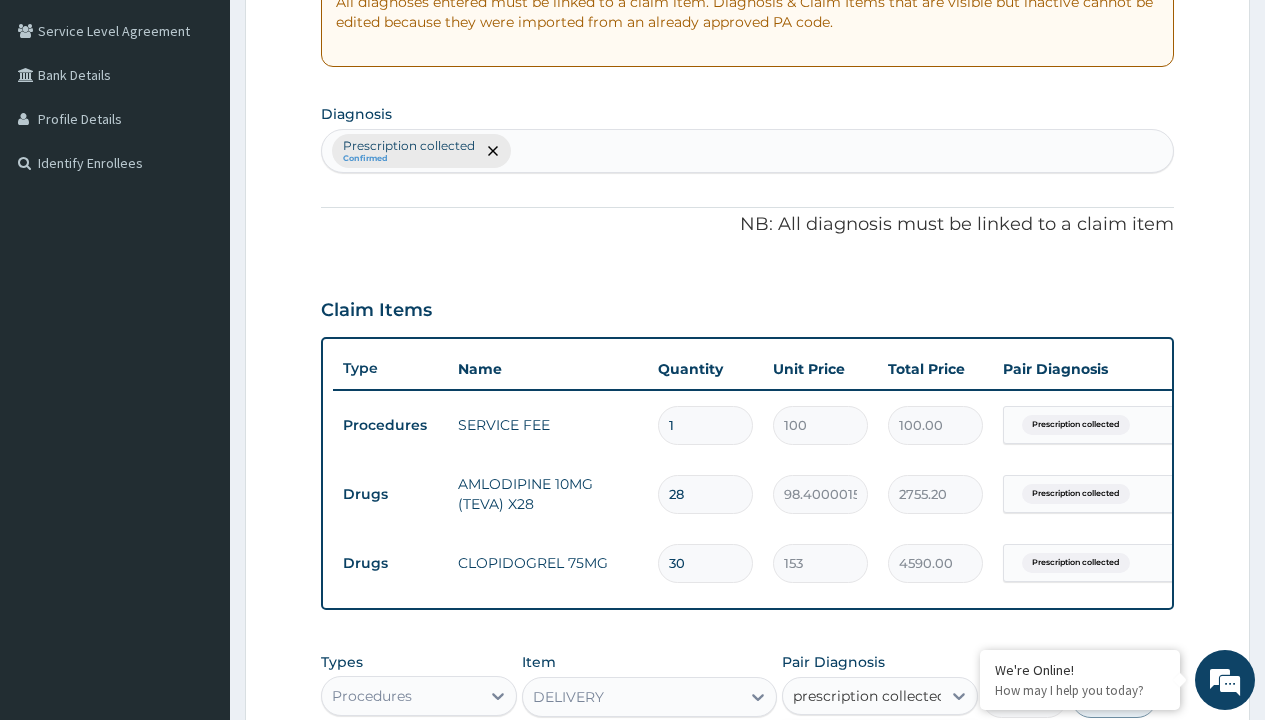 checkbox on "true" 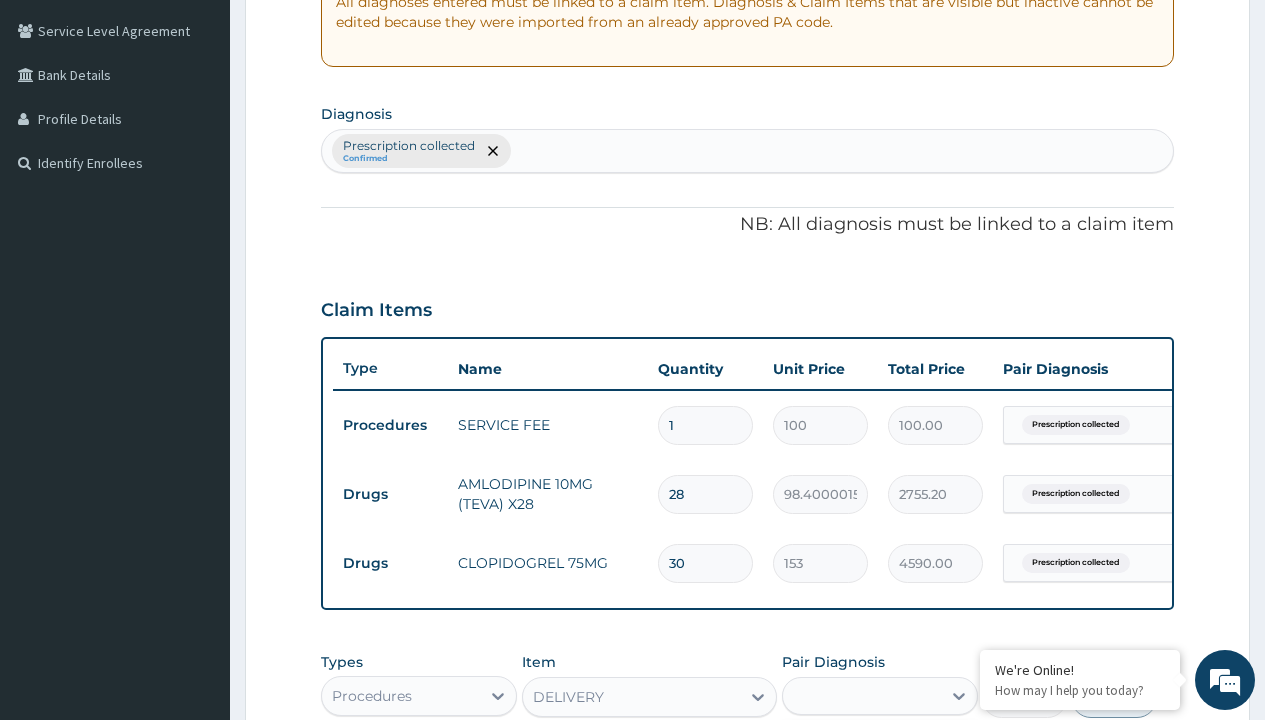 scroll, scrollTop: 780, scrollLeft: 0, axis: vertical 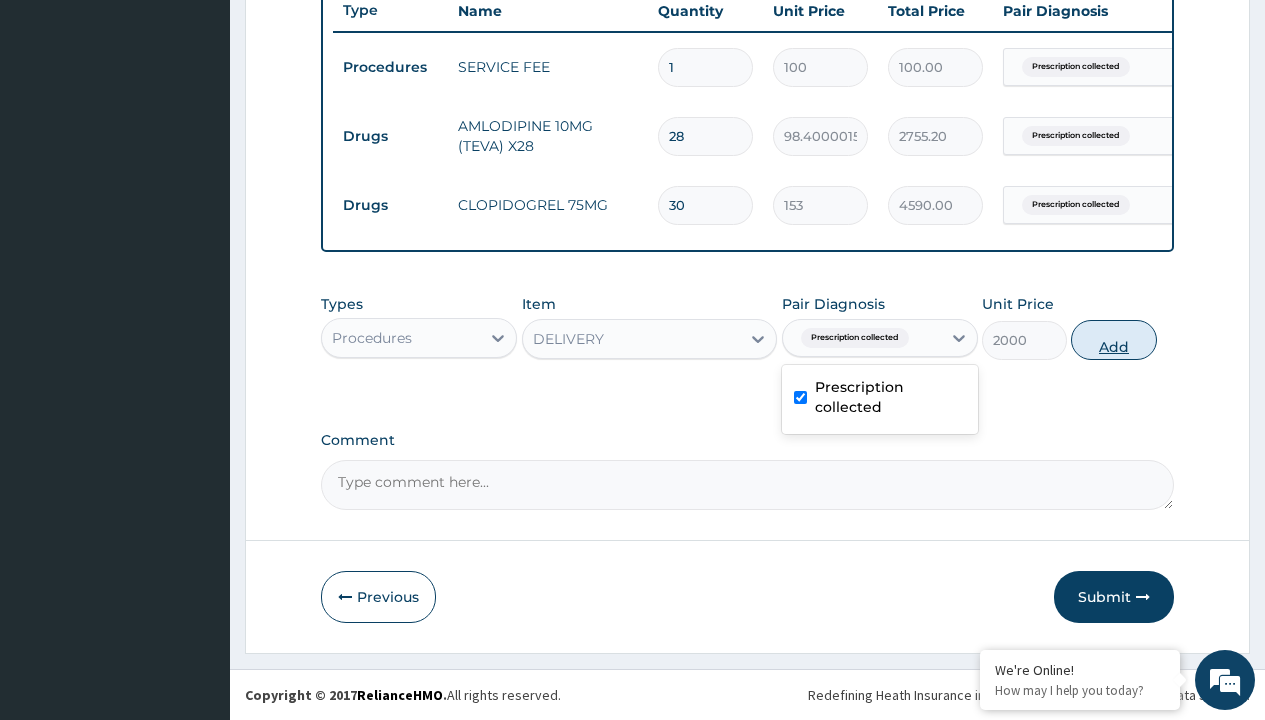 click on "Add" at bounding box center (1113, 340) 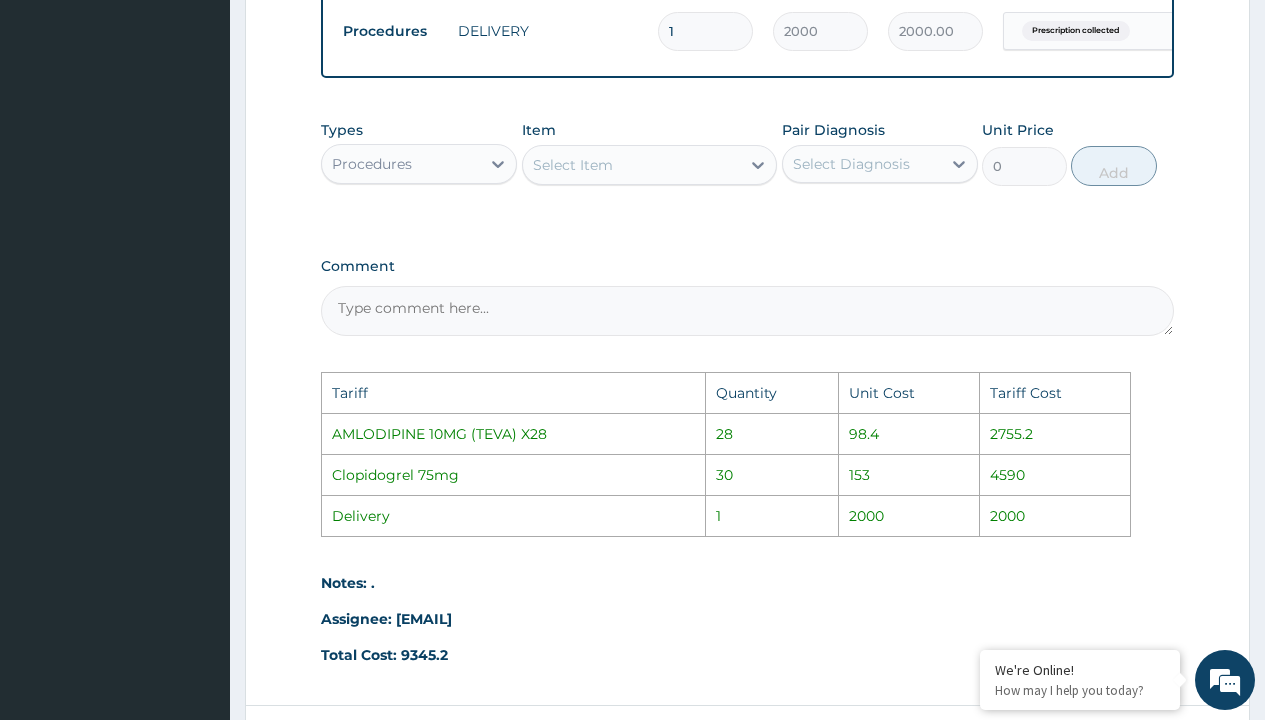 scroll, scrollTop: 1188, scrollLeft: 0, axis: vertical 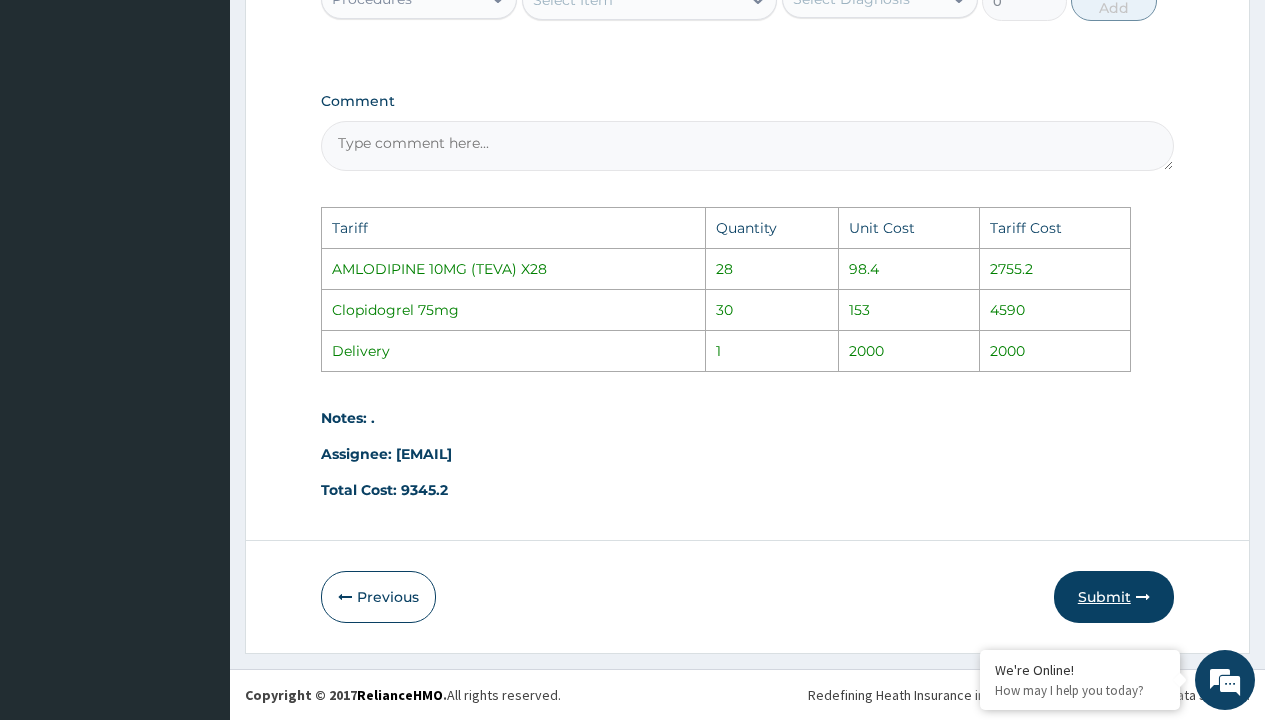 click on "Submit" at bounding box center (1114, 597) 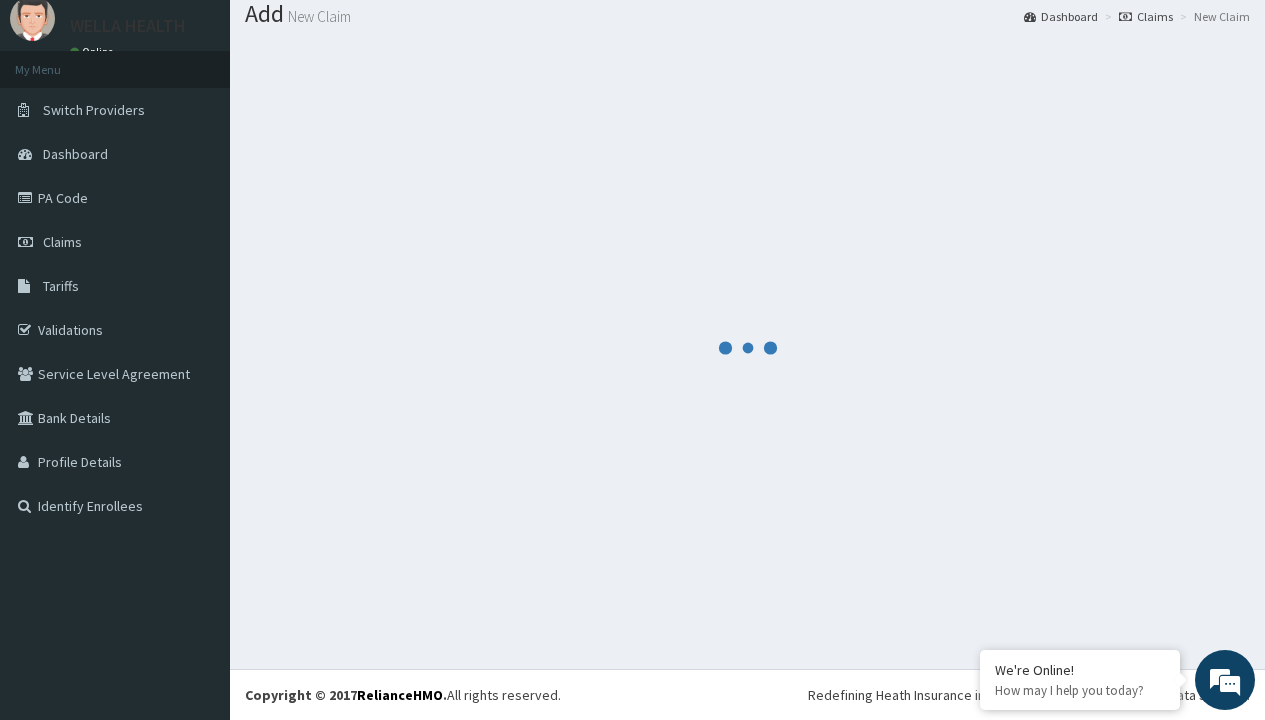 scroll, scrollTop: 849, scrollLeft: 0, axis: vertical 